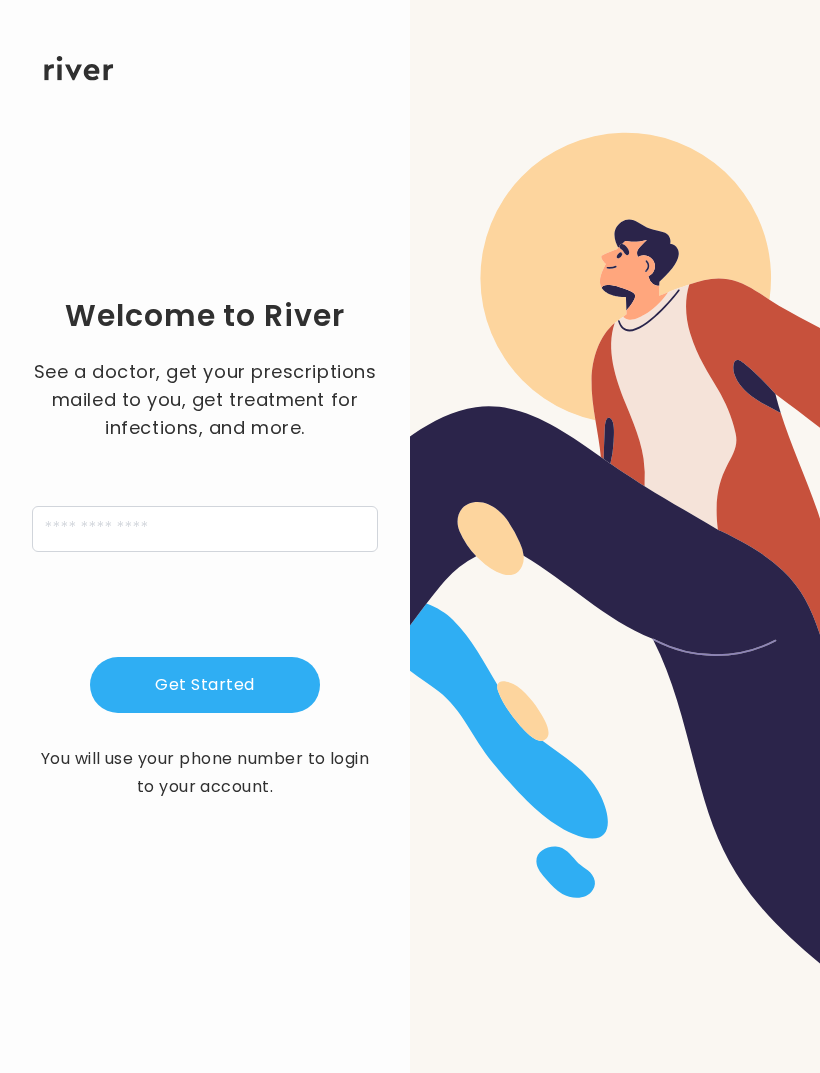 scroll, scrollTop: 0, scrollLeft: 0, axis: both 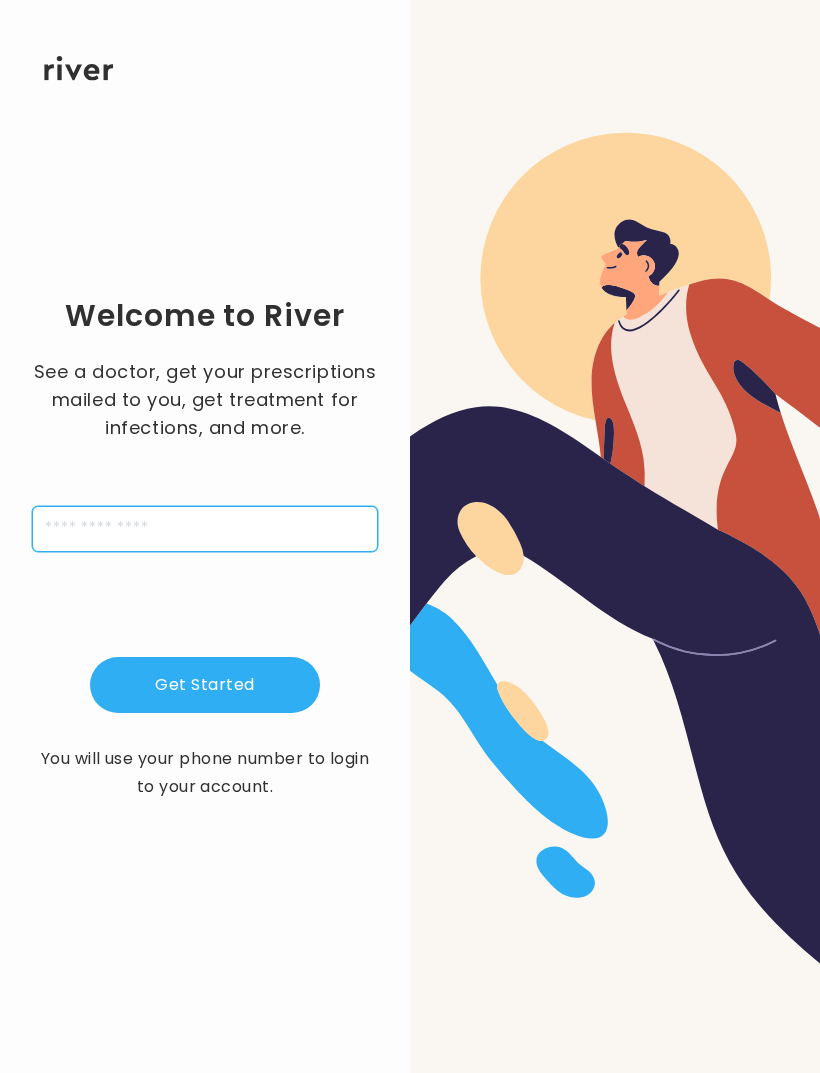 click at bounding box center (205, 529) 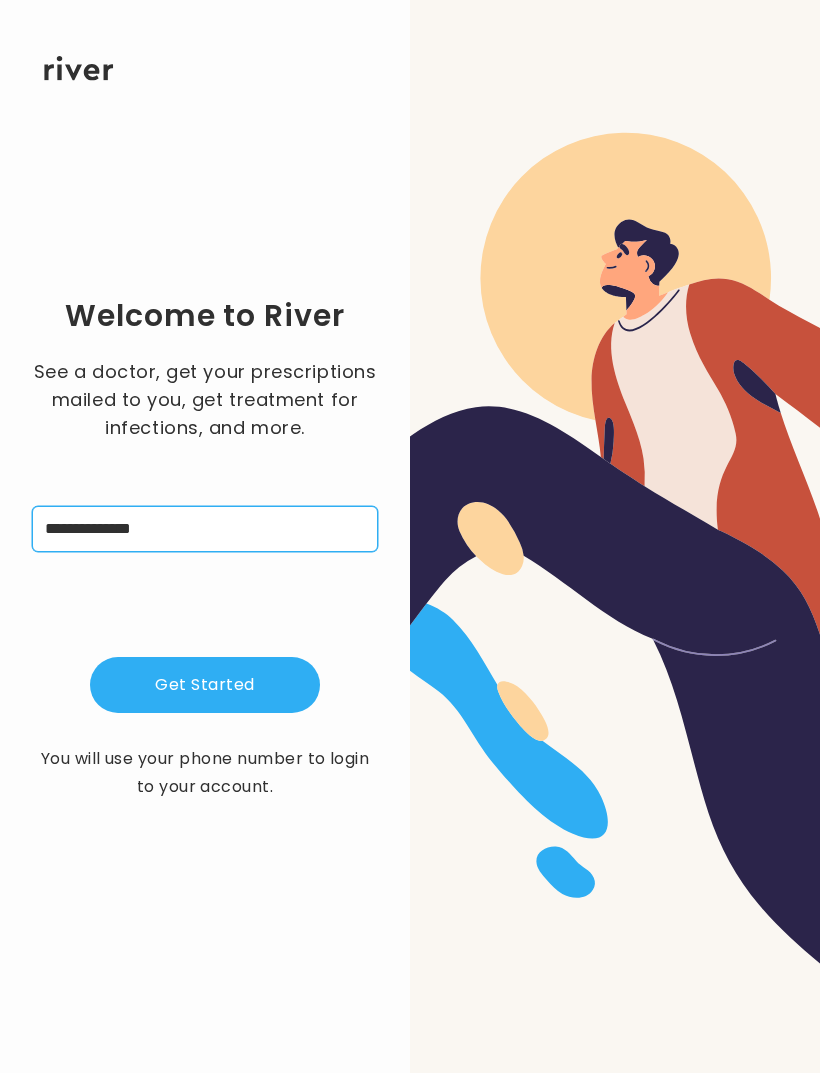 type on "**********" 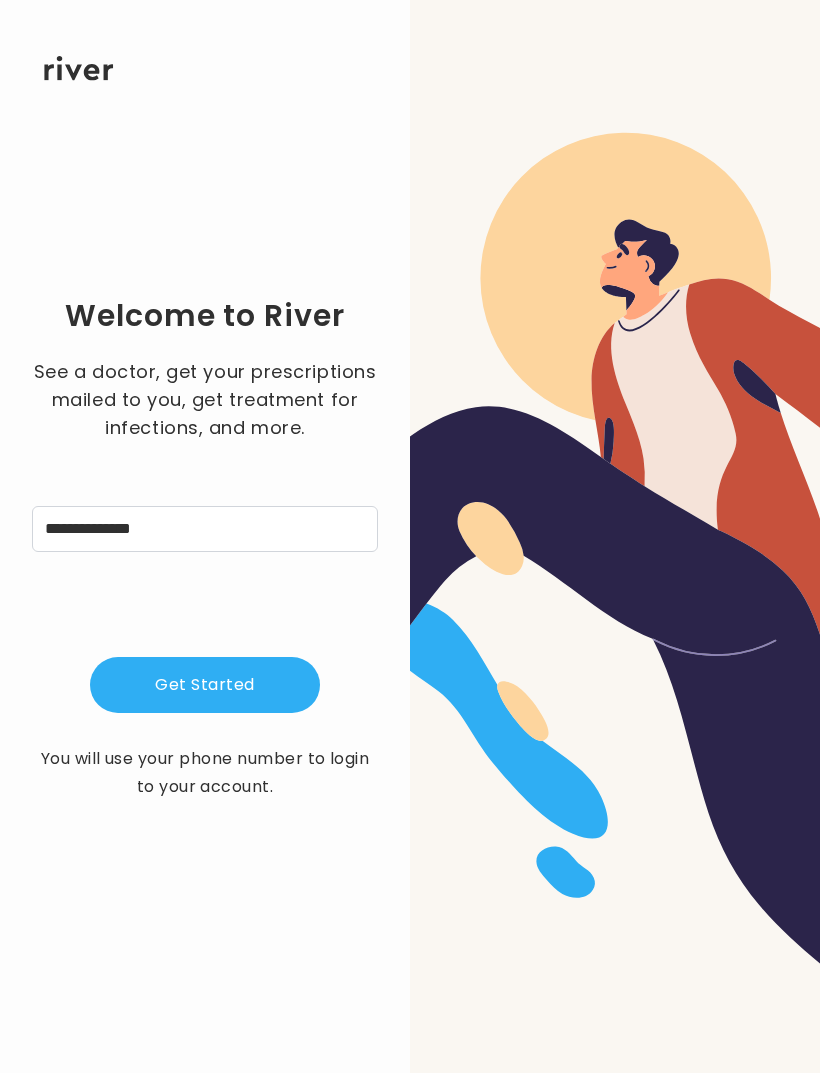 click on "Get Started" at bounding box center [205, 685] 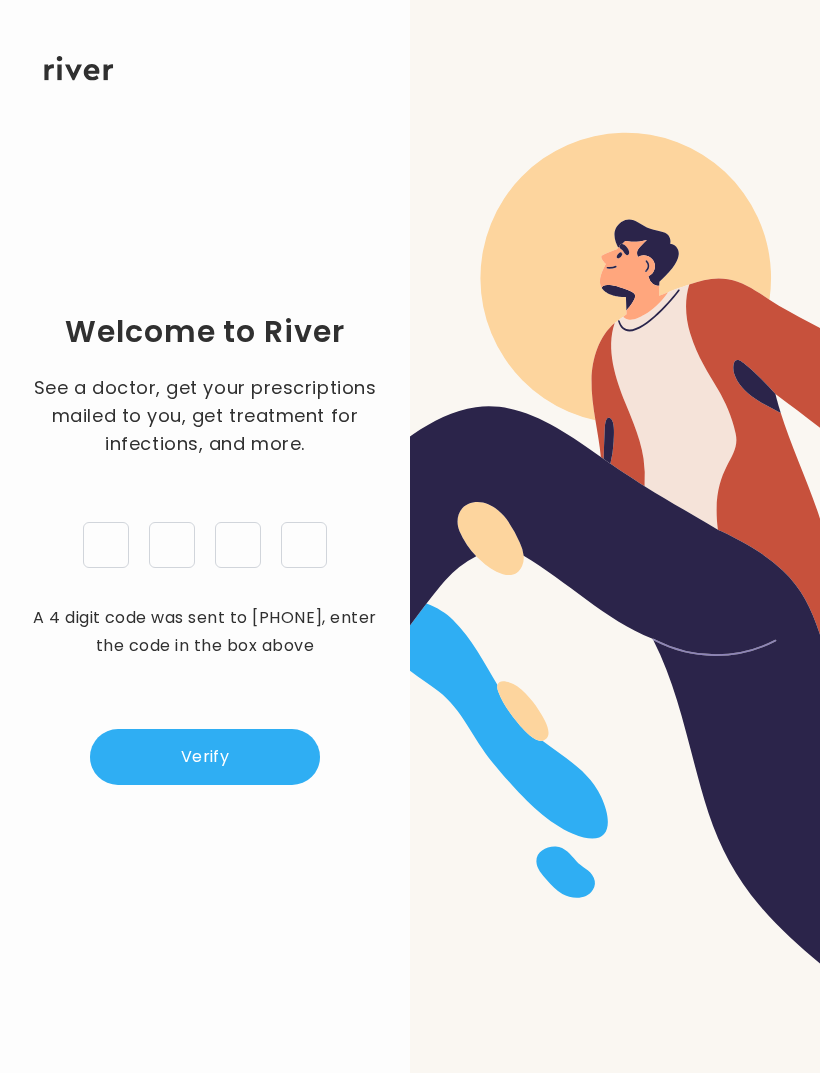 click at bounding box center (106, 545) 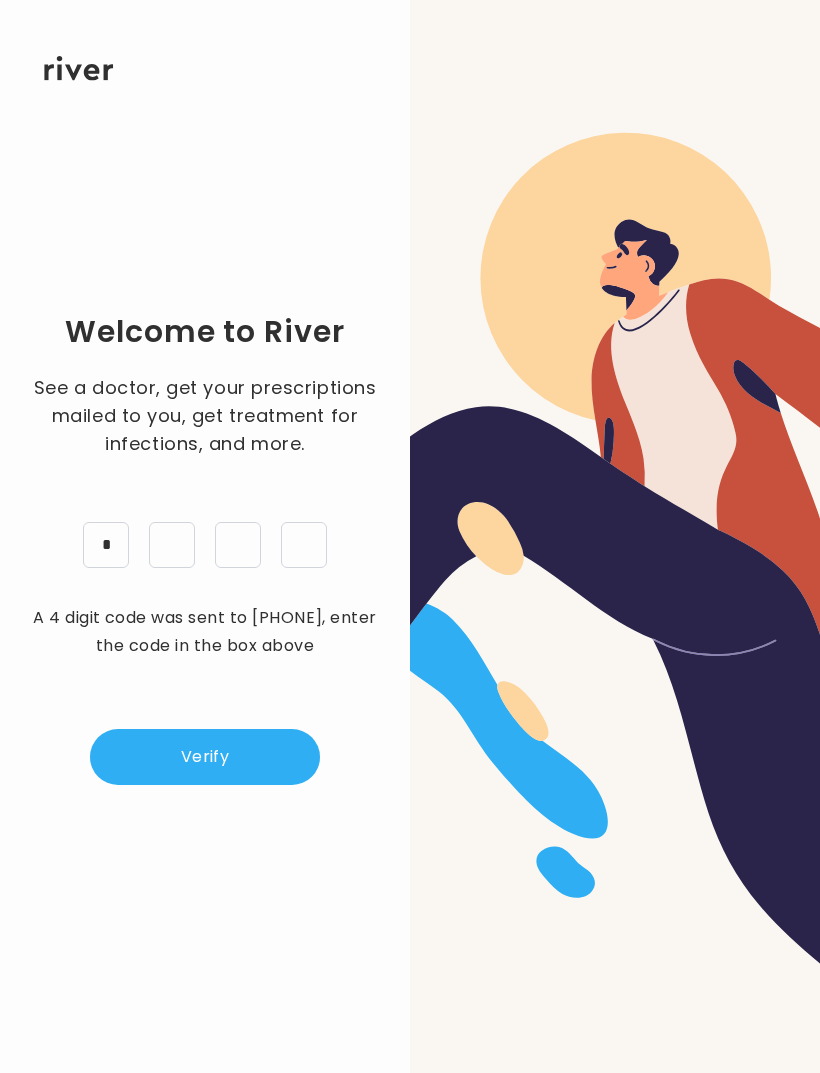 type on "*" 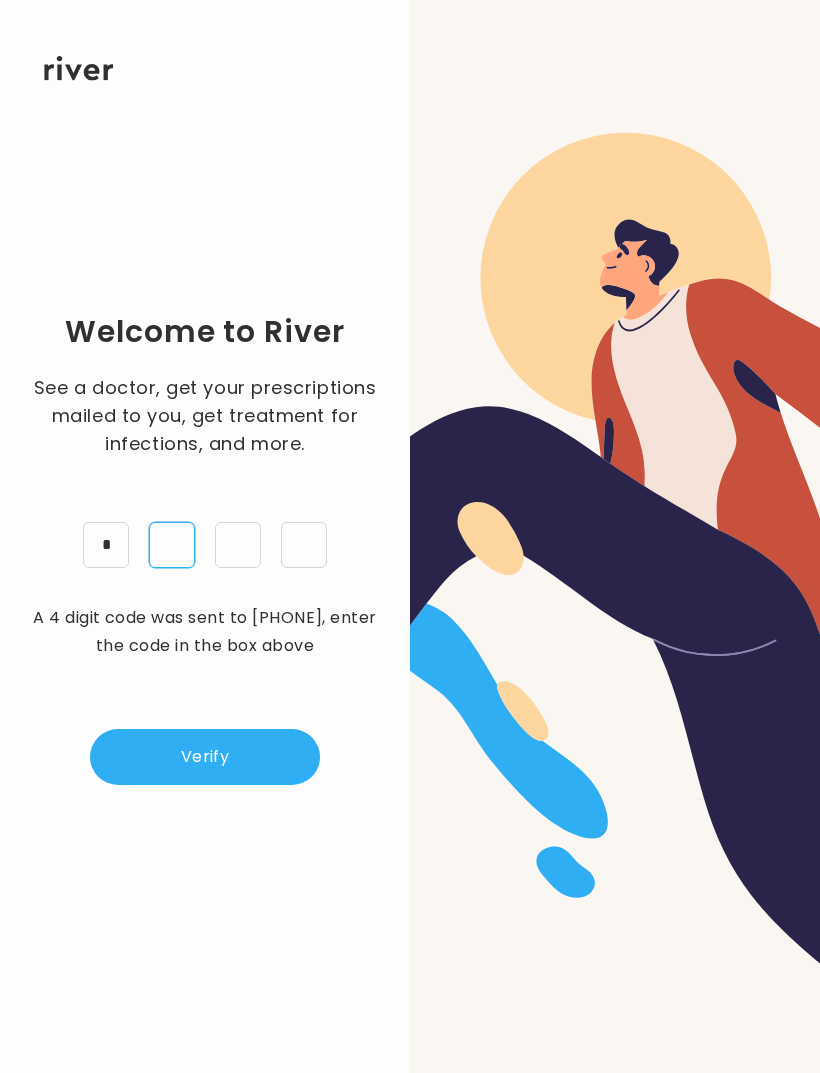 type on "*" 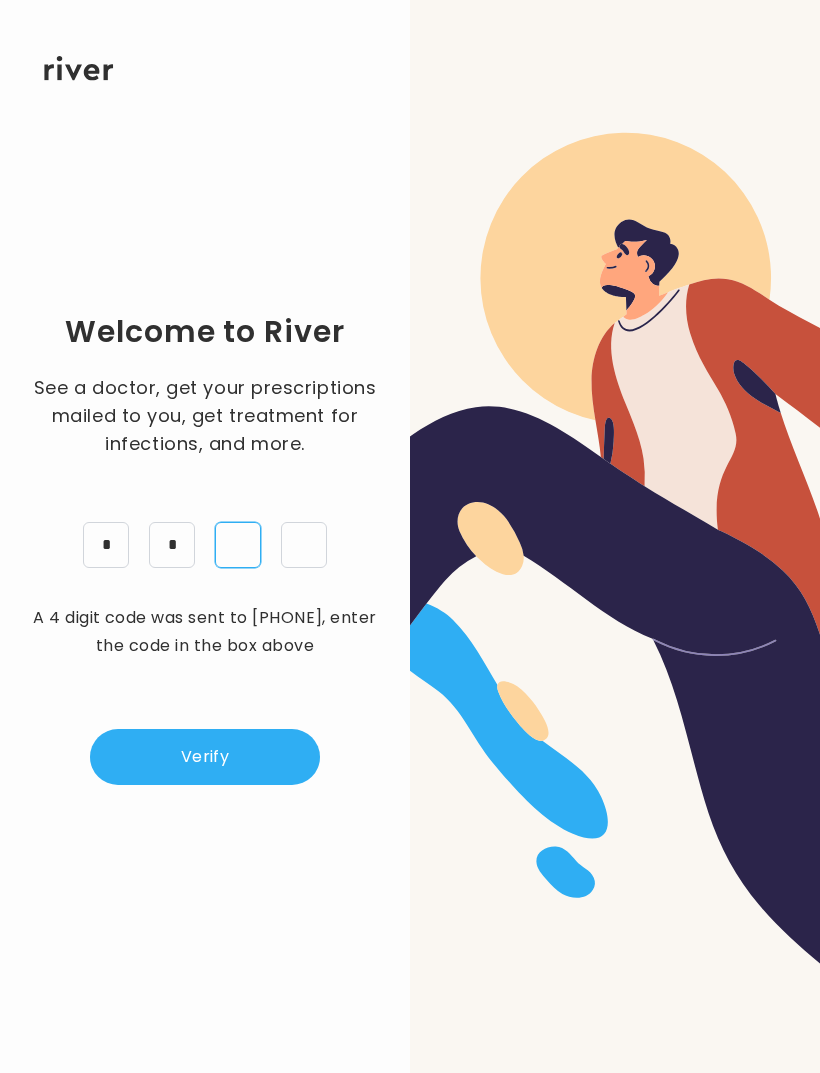 type on "*" 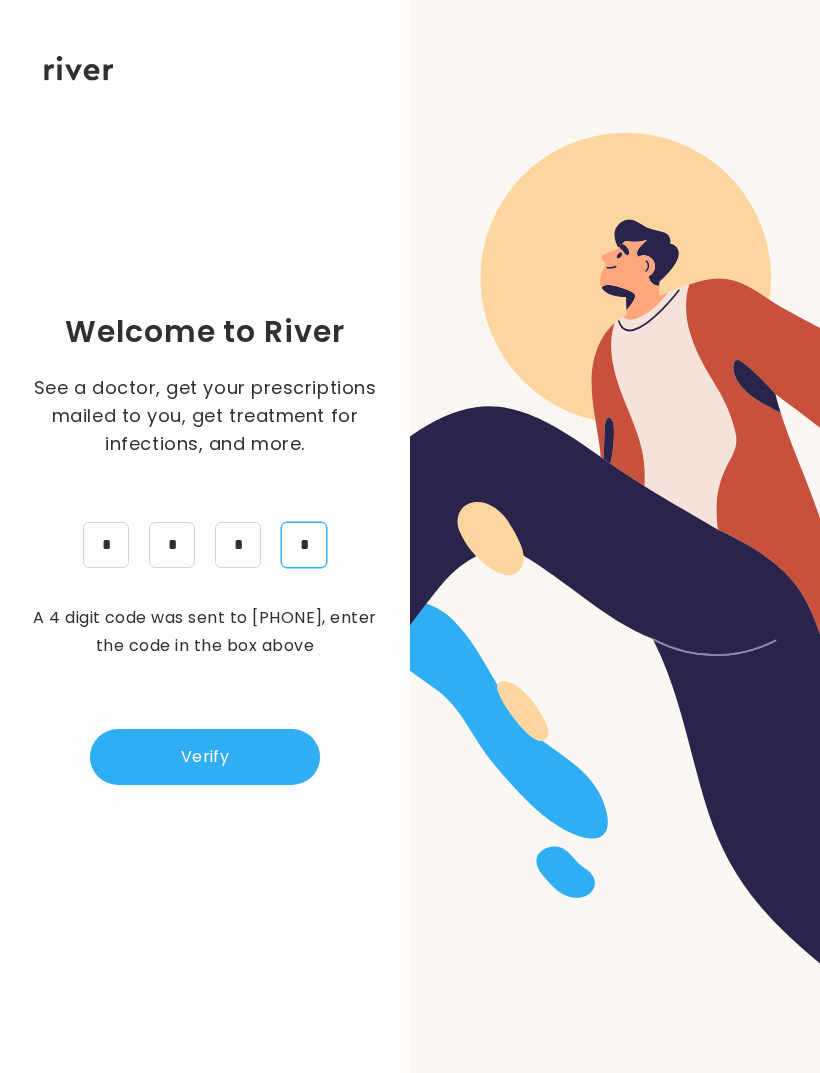 type on "*" 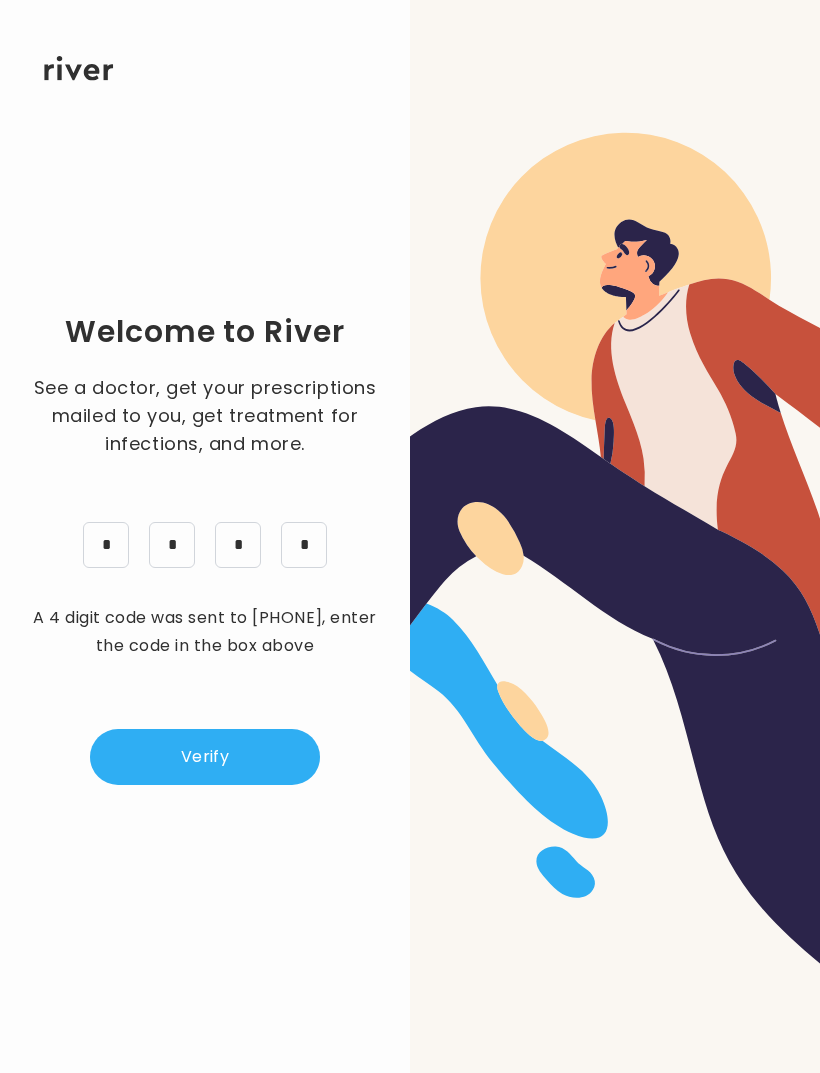 click on "Verify" at bounding box center [205, 757] 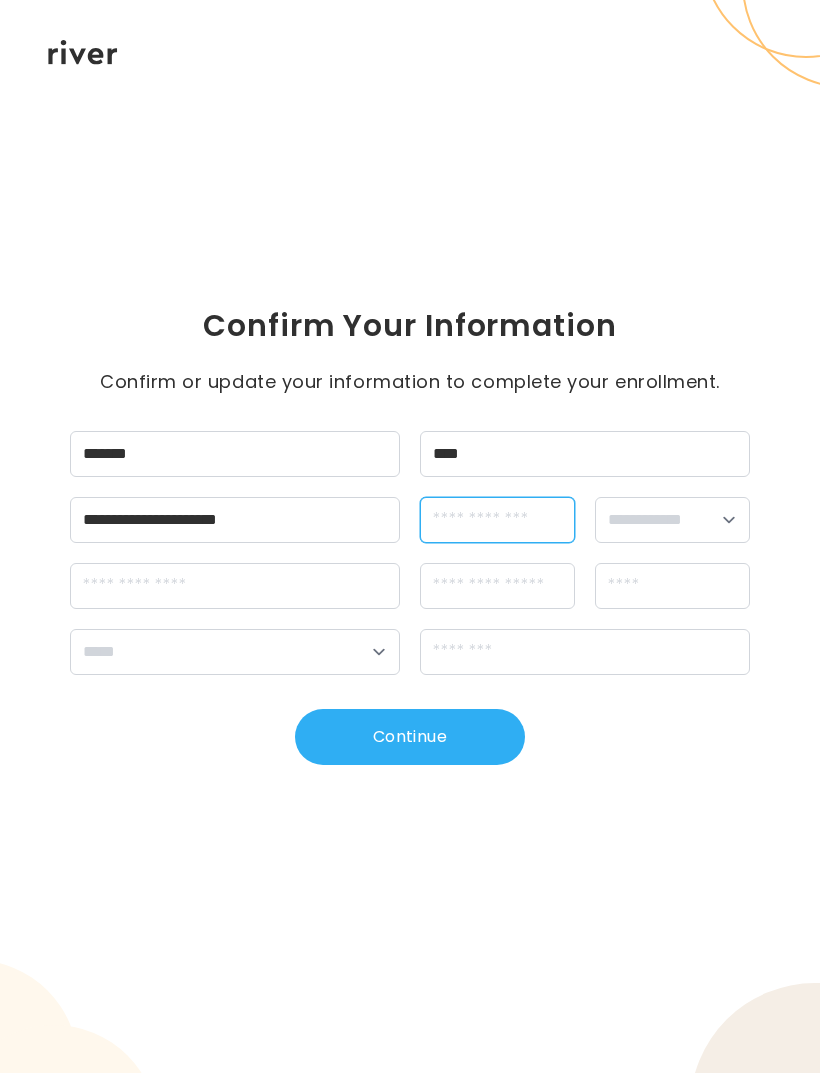 click at bounding box center (497, 520) 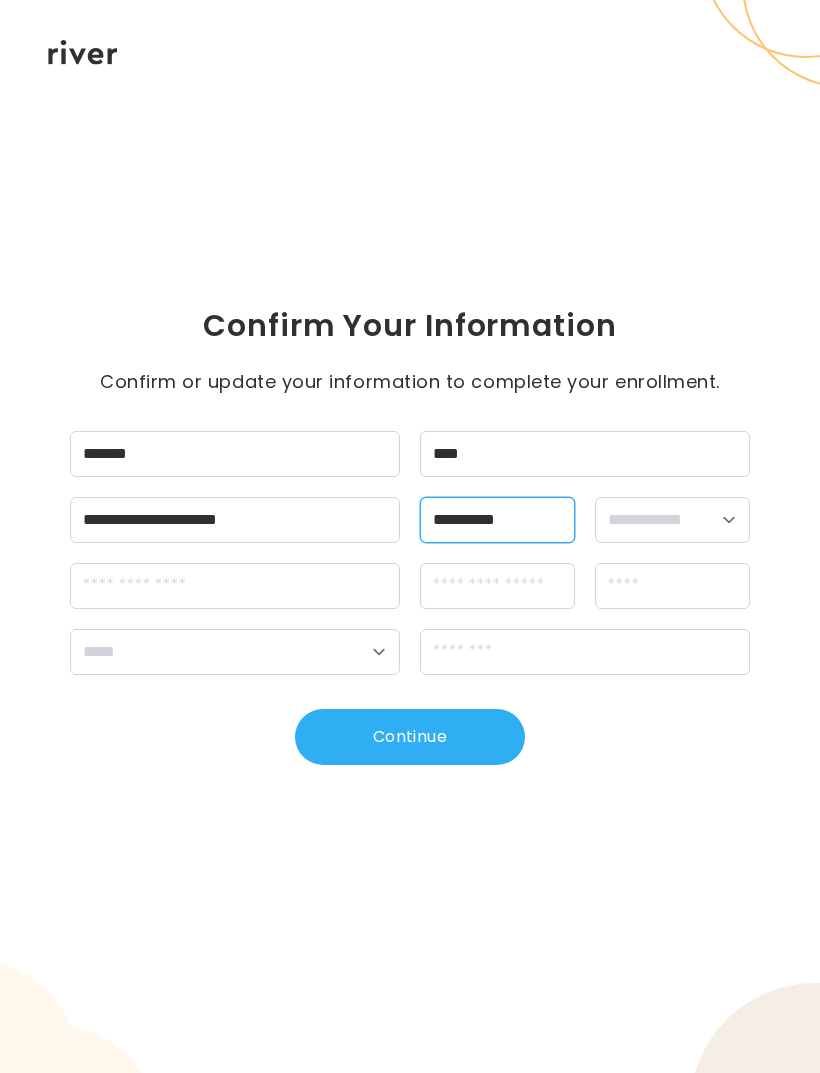type on "**********" 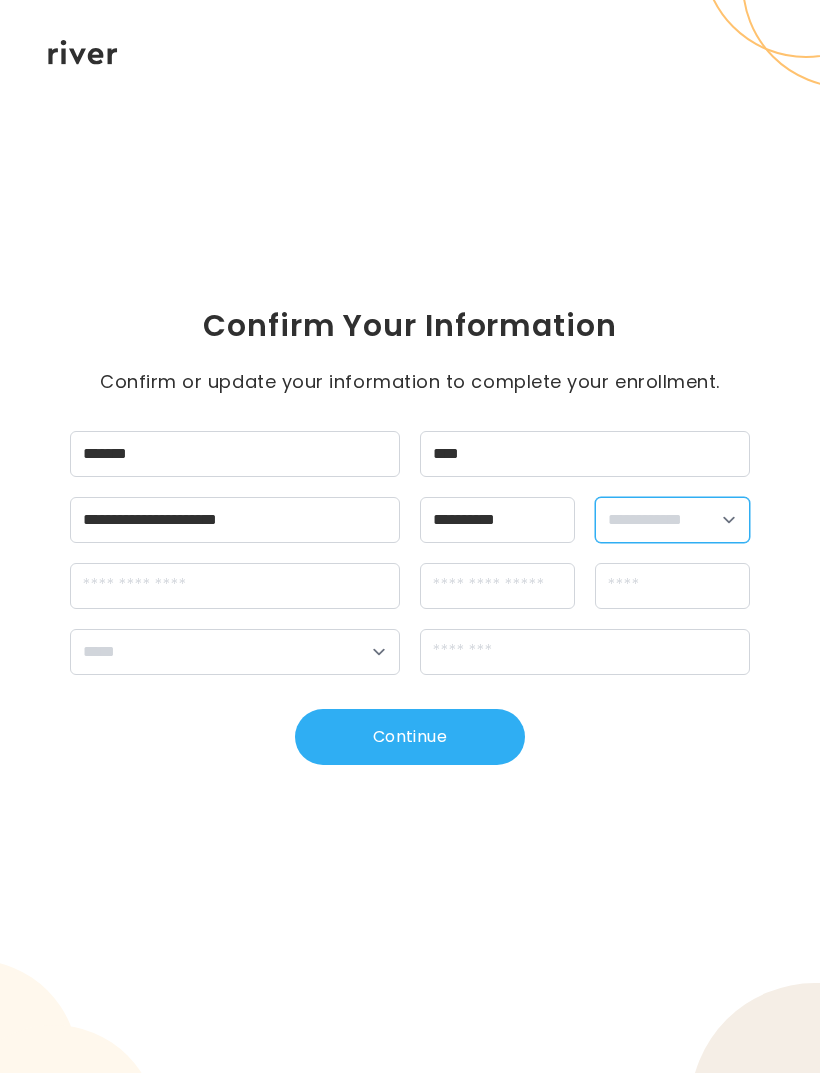 click on "**********" at bounding box center [672, 520] 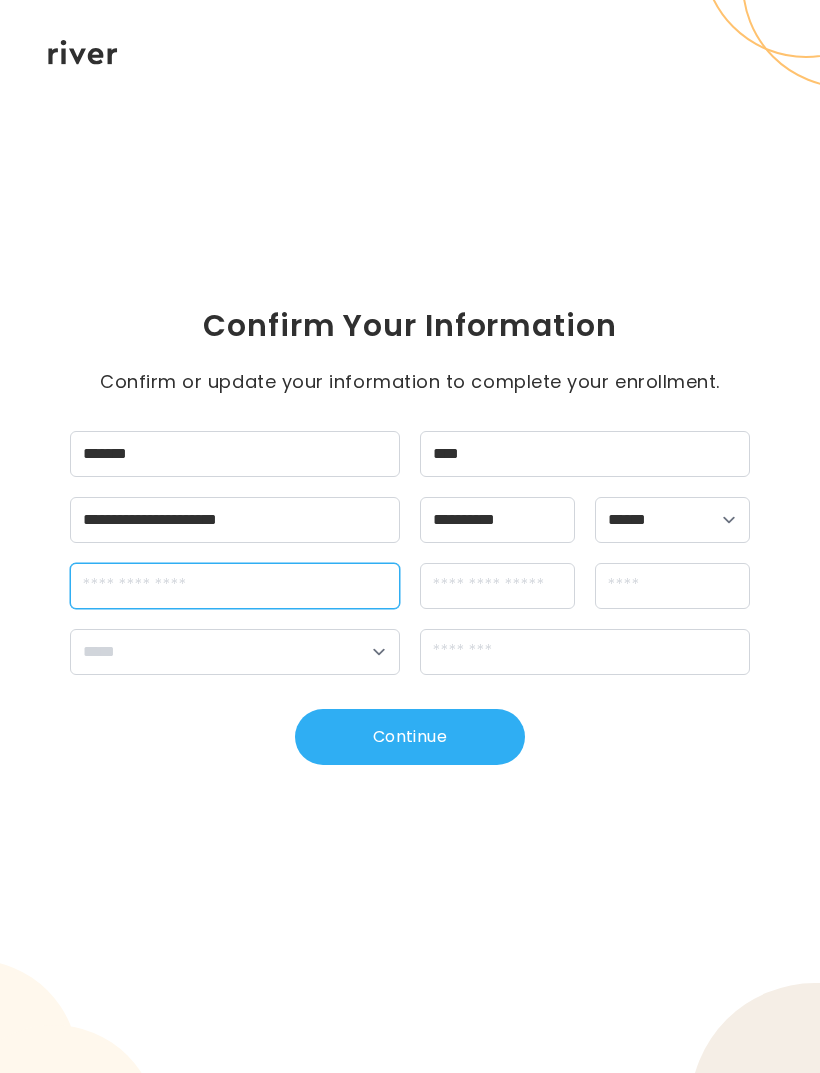 click at bounding box center (235, 586) 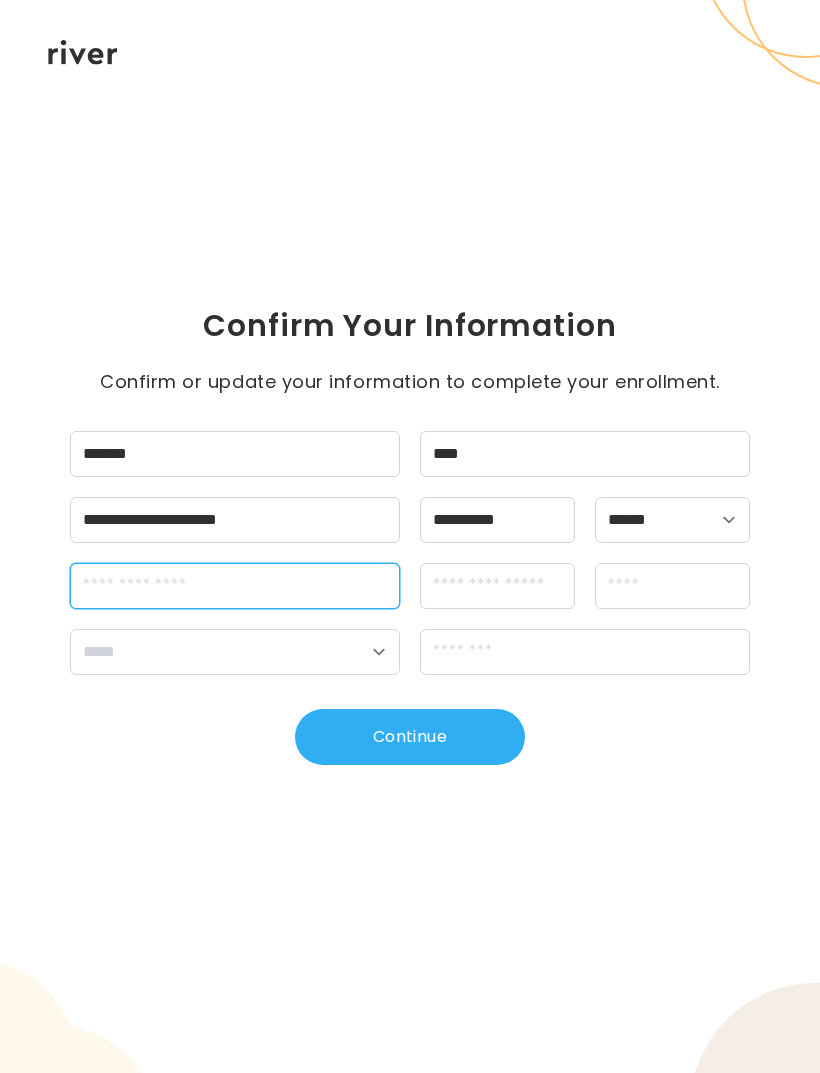 type on "**********" 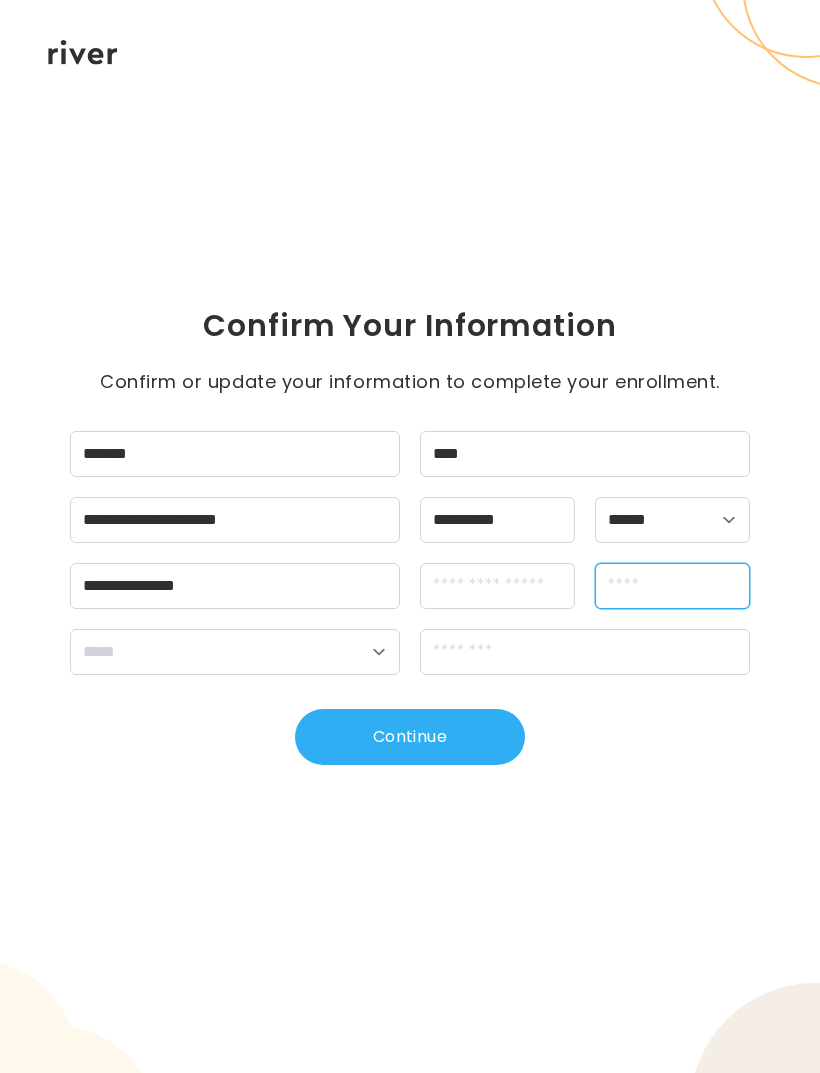 type on "**********" 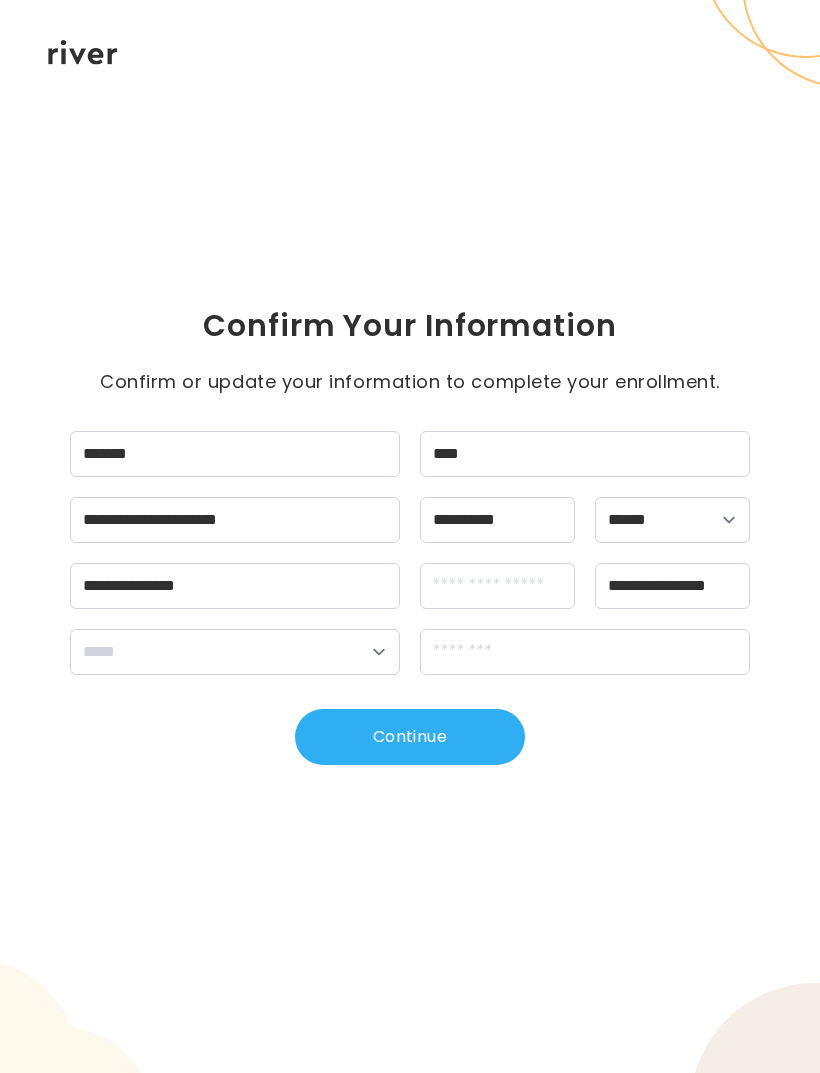 select on "**" 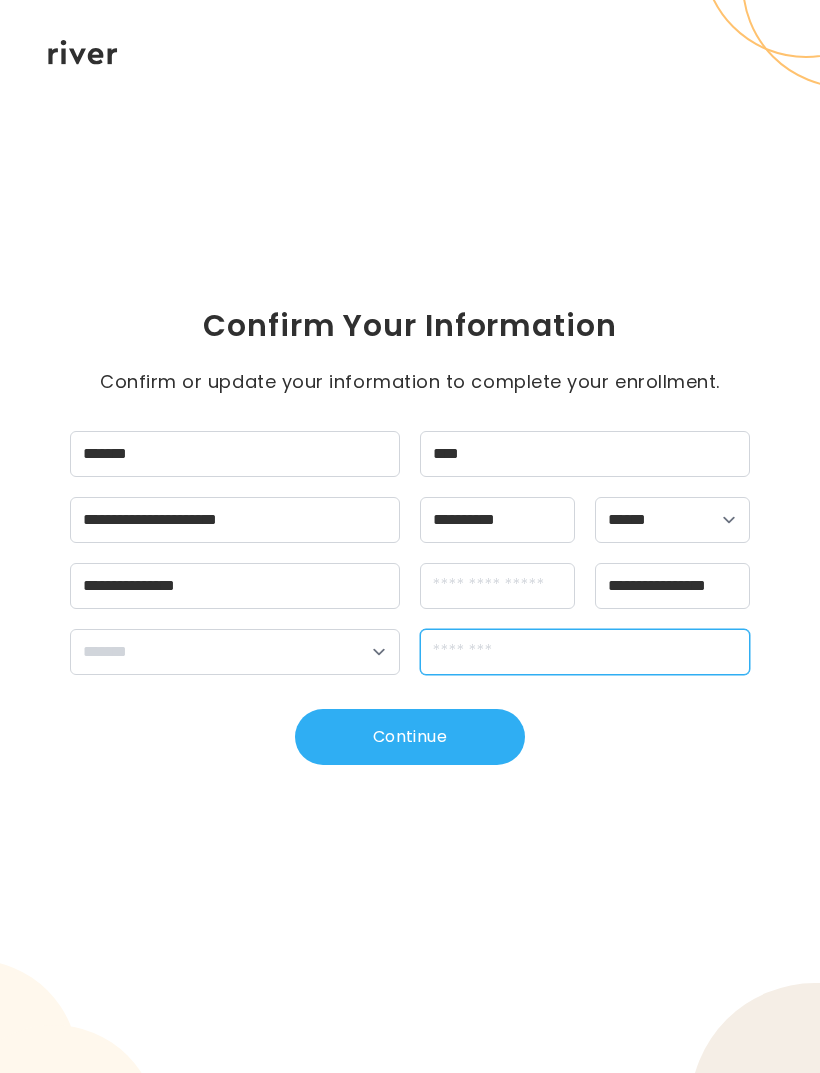 type on "*****" 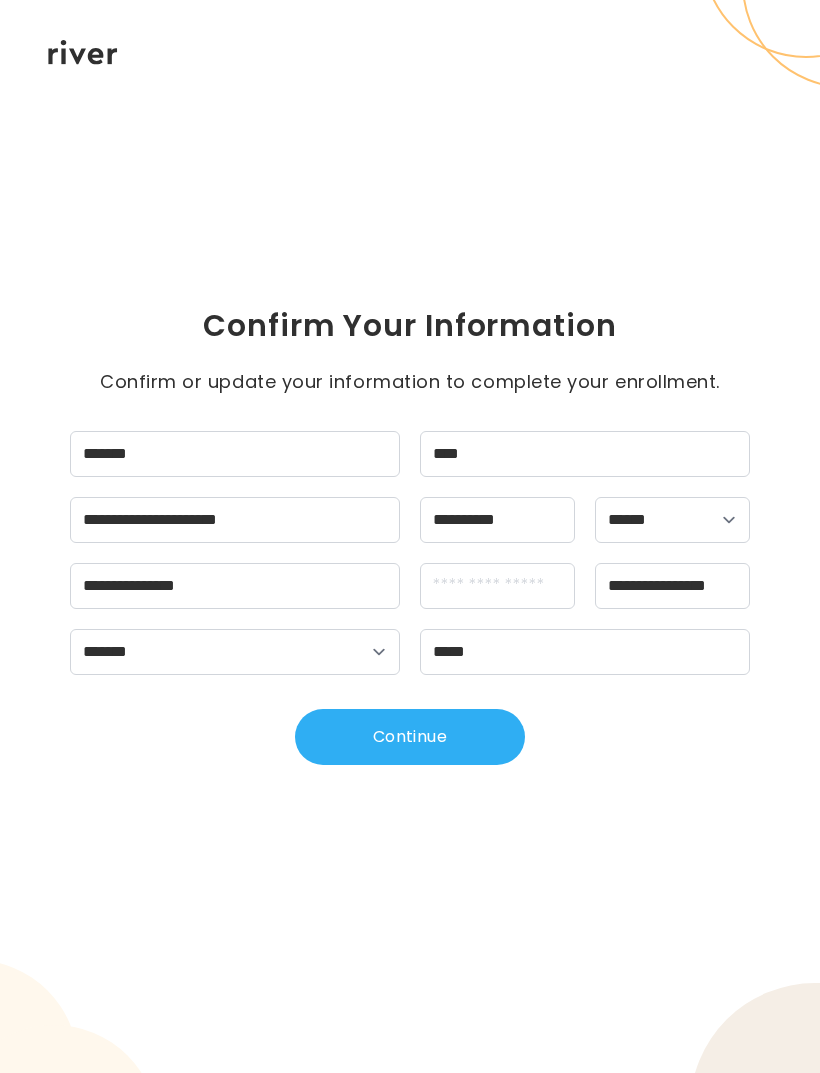 click on "Continue" at bounding box center [410, 737] 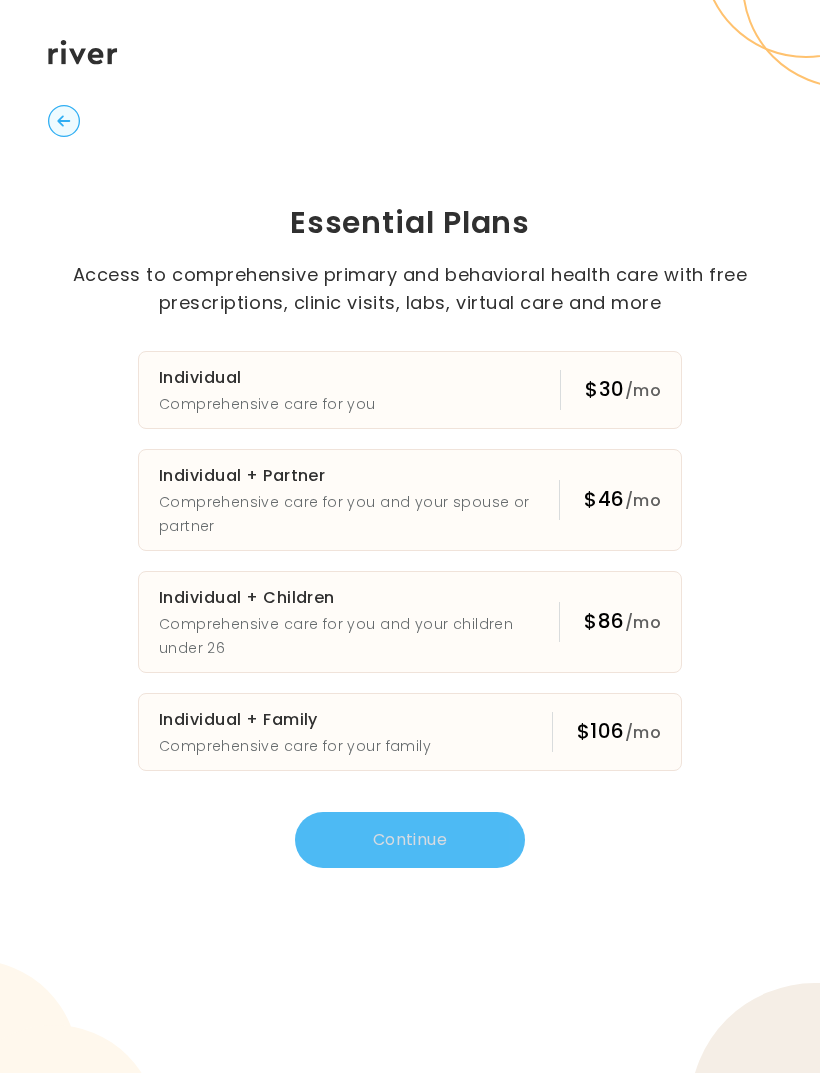 click on "Individual Comprehensive care for you $30 /mo" at bounding box center (410, 390) 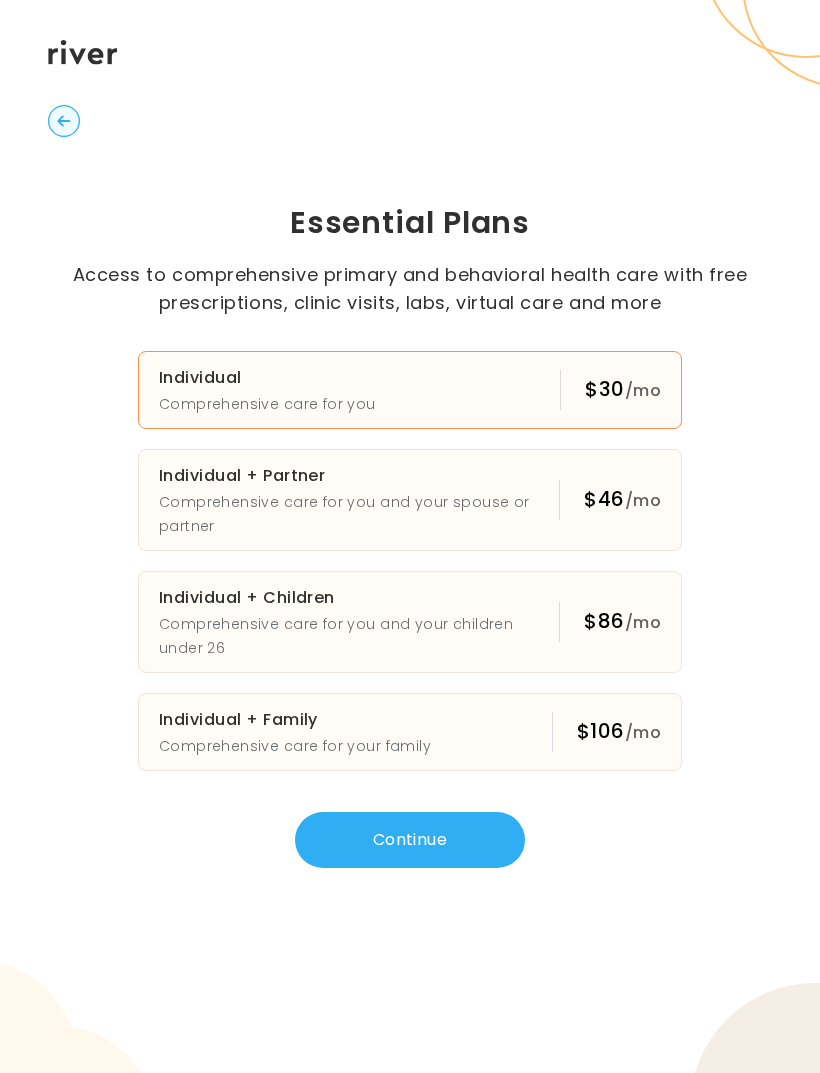 click on "Continue" at bounding box center (410, 840) 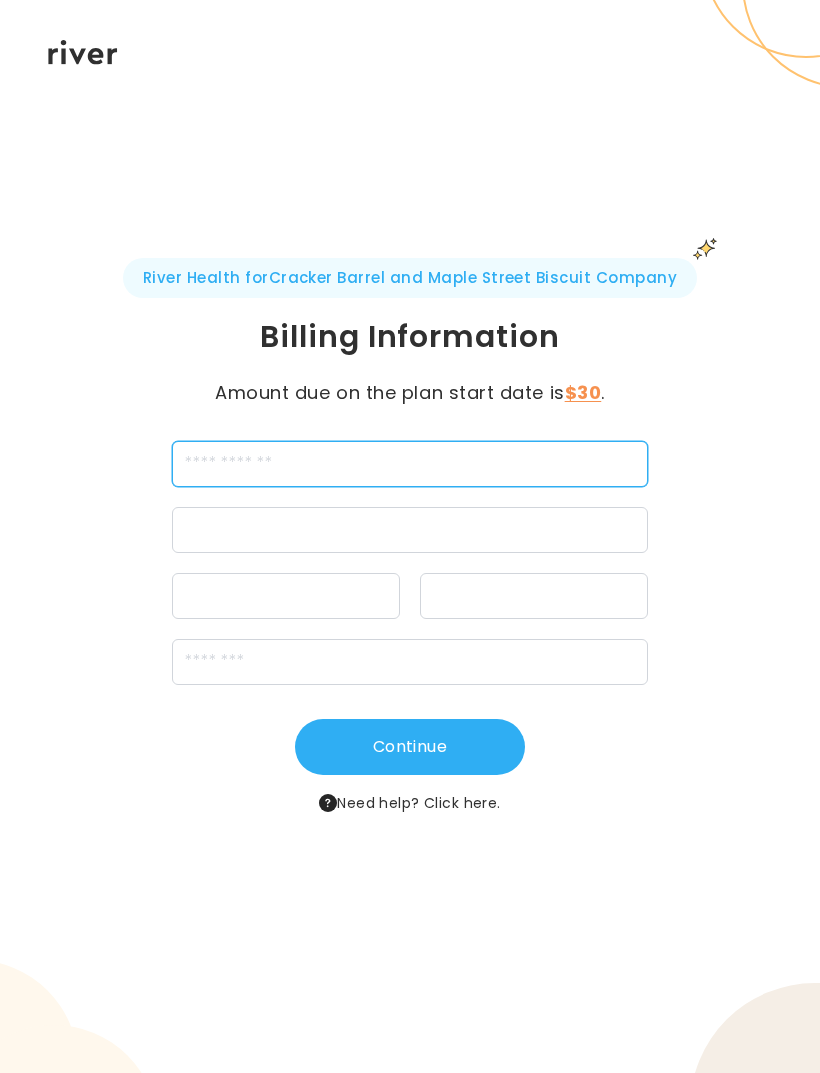 click at bounding box center (410, 464) 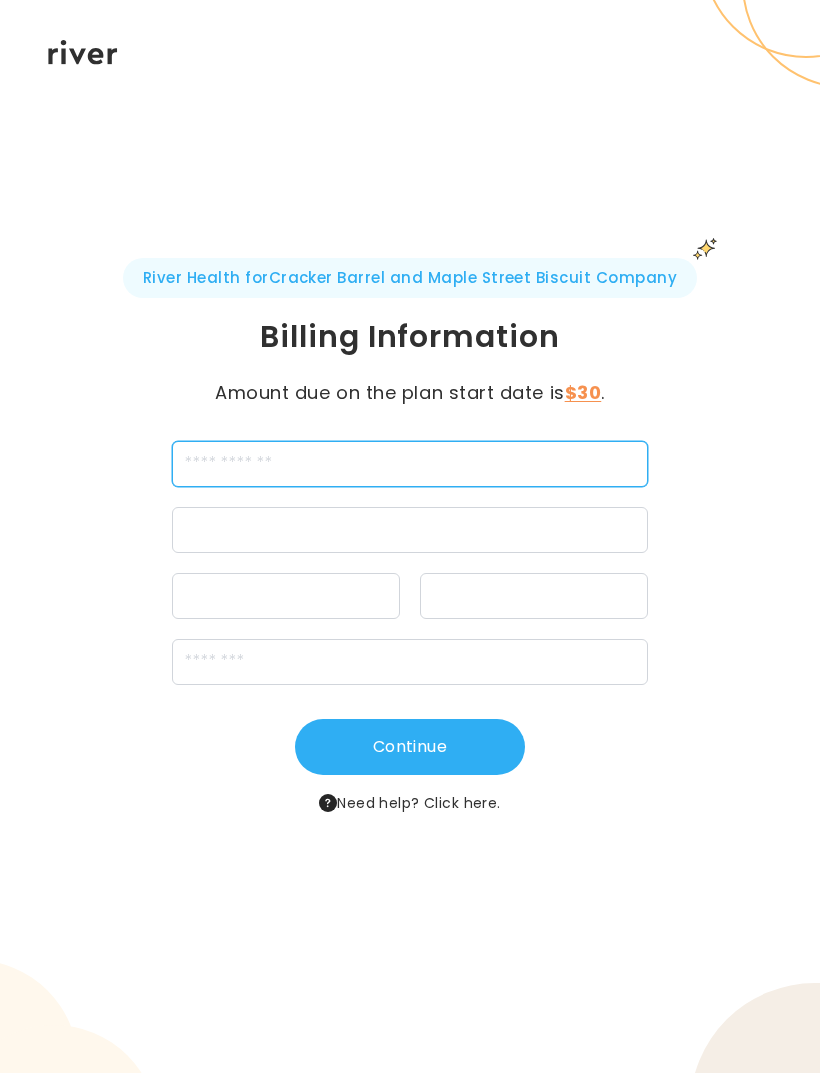type on "**********" 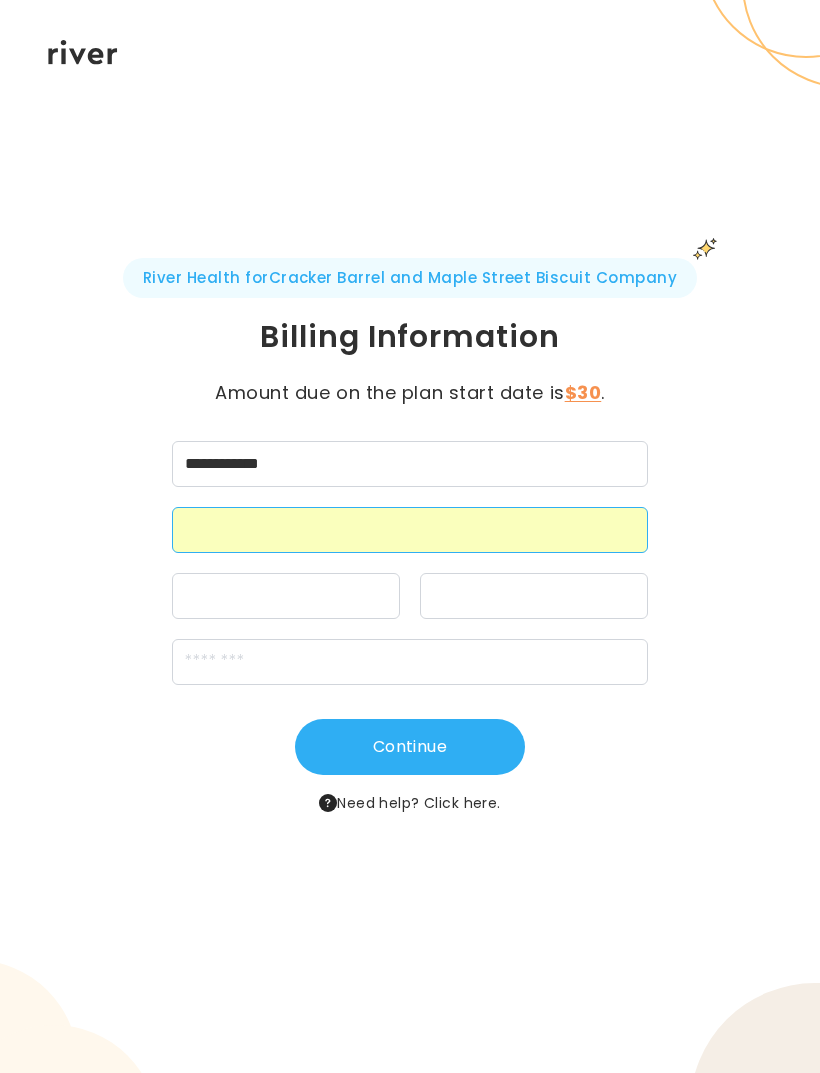click at bounding box center [286, 596] 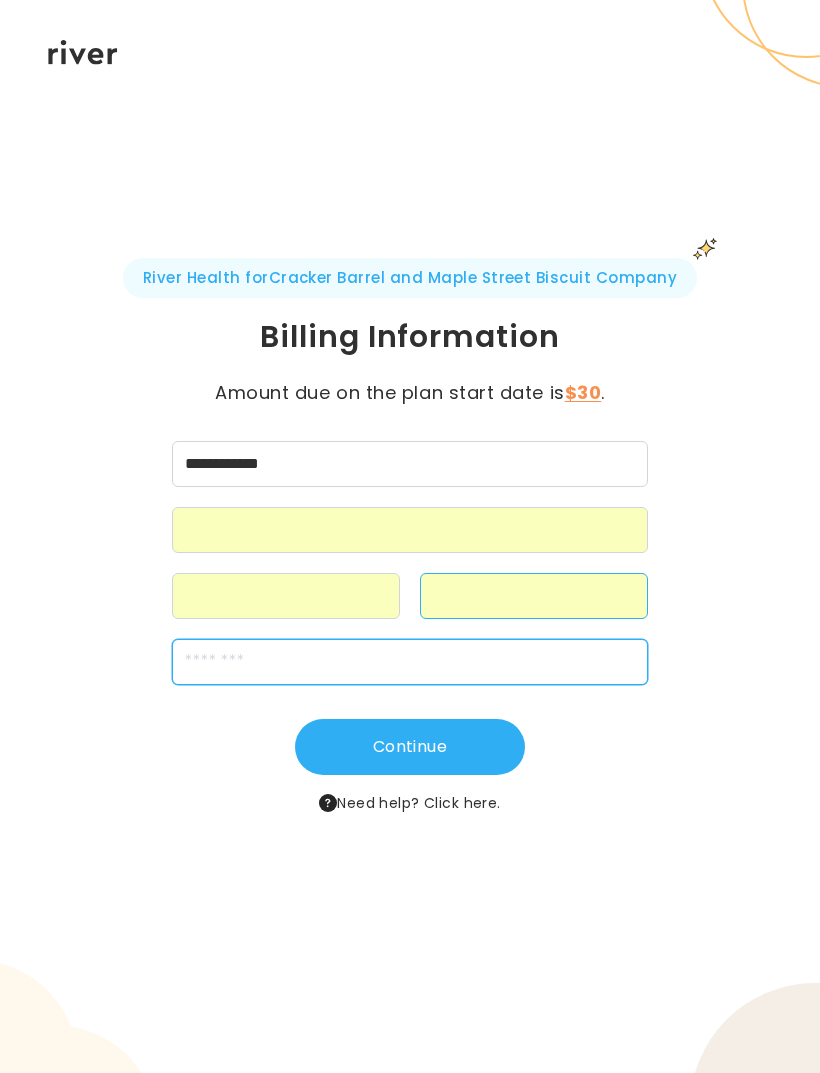 click at bounding box center (410, 662) 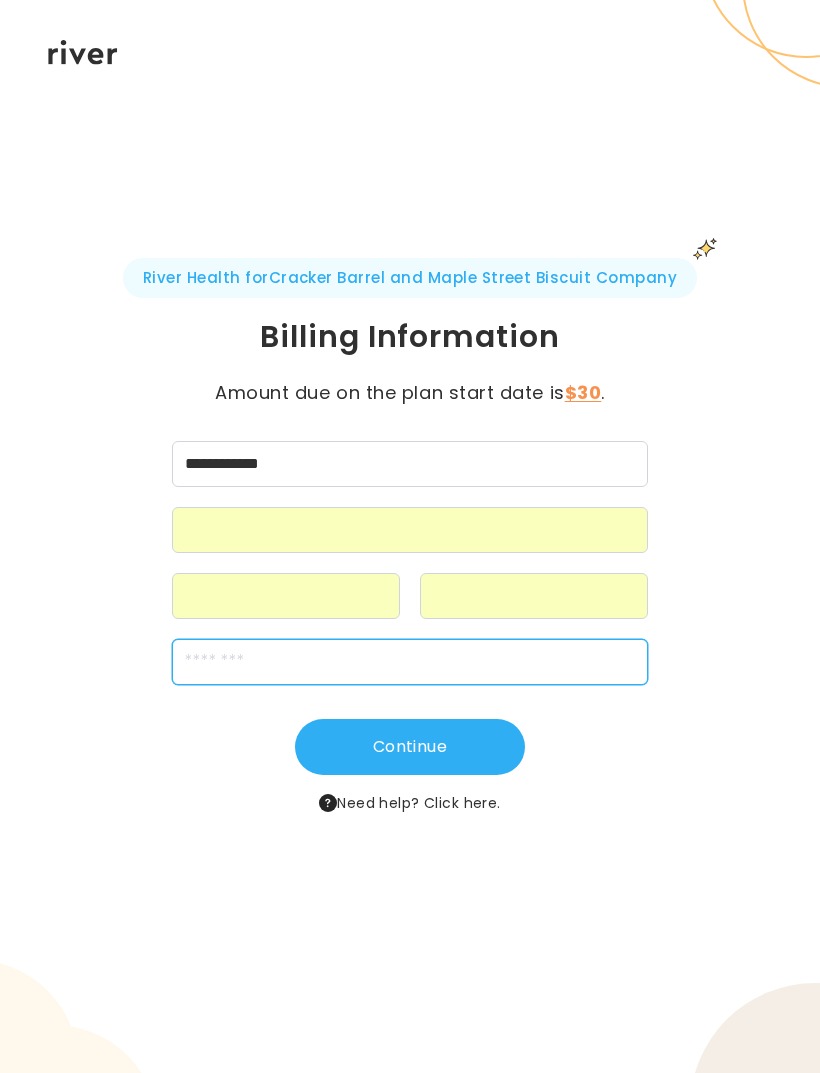 type on "*****" 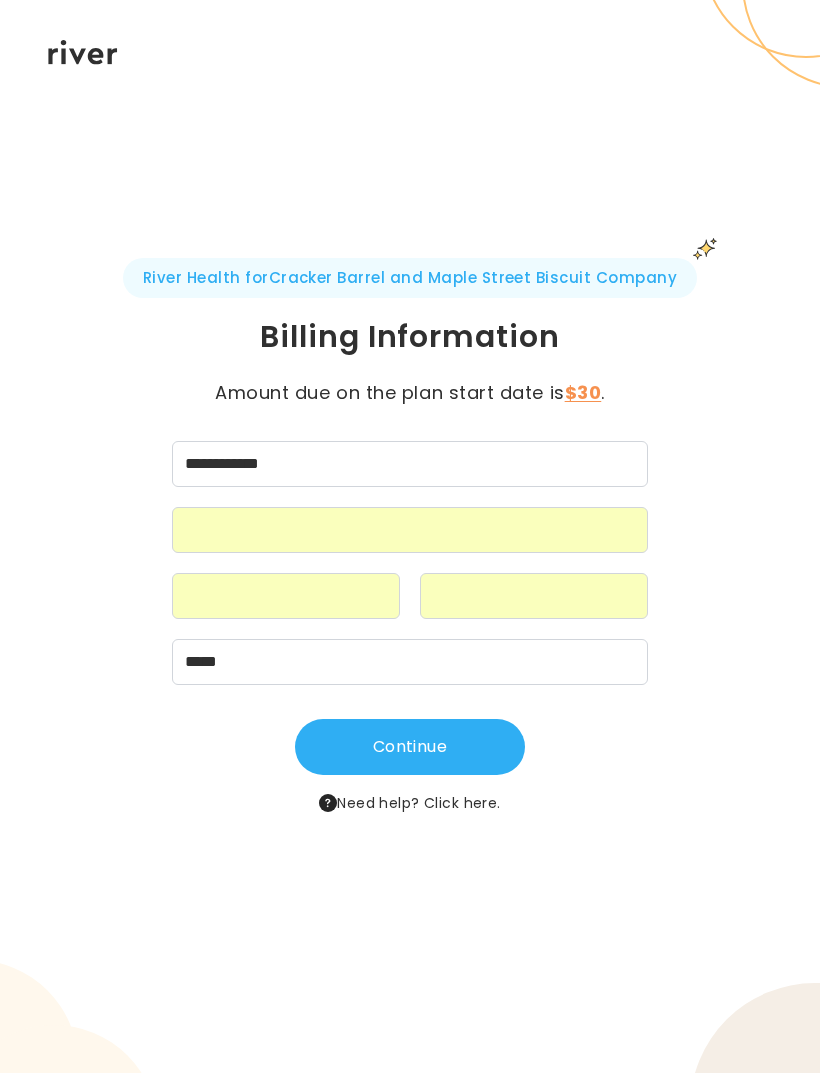 click on "Continue" at bounding box center (410, 747) 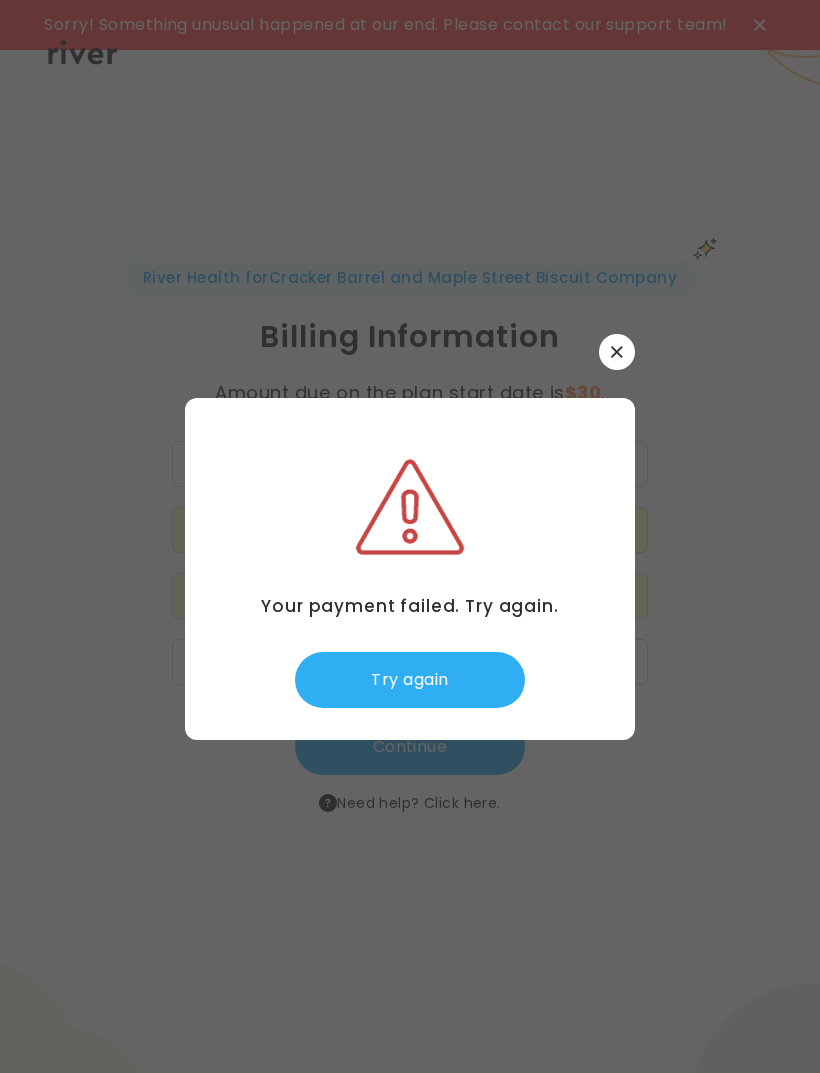 click on "Try again" at bounding box center [410, 680] 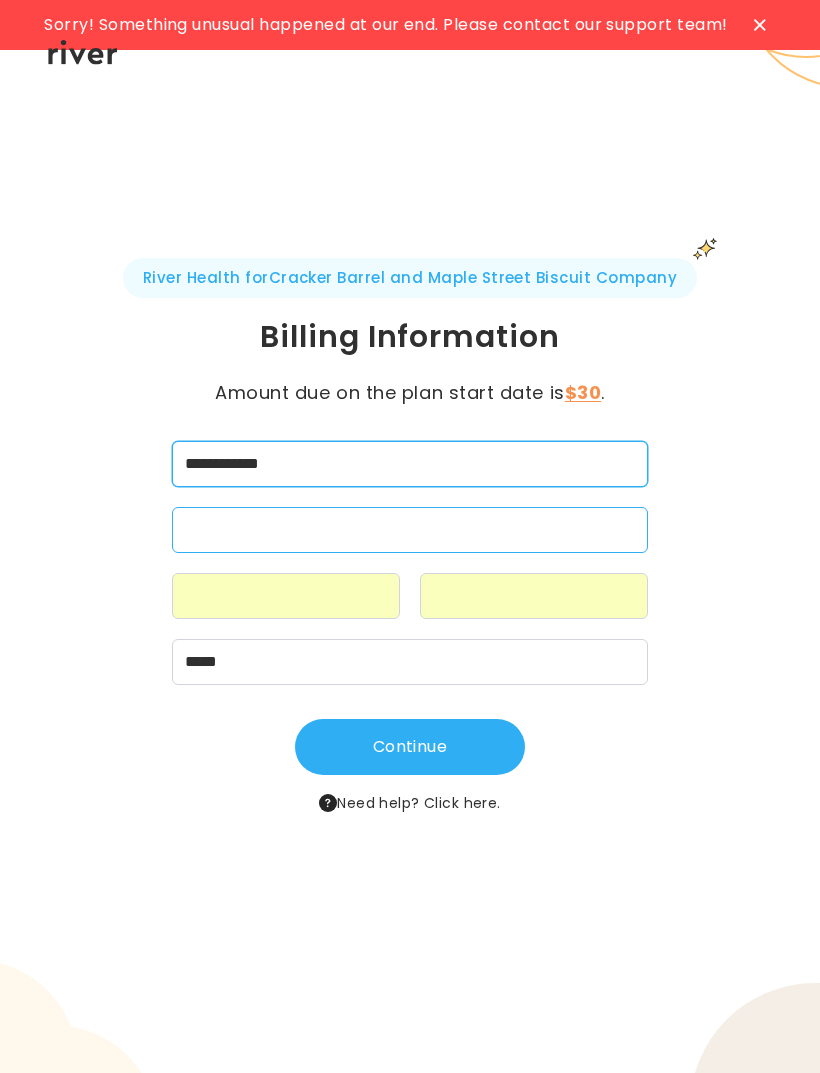 click on "**********" at bounding box center [410, 464] 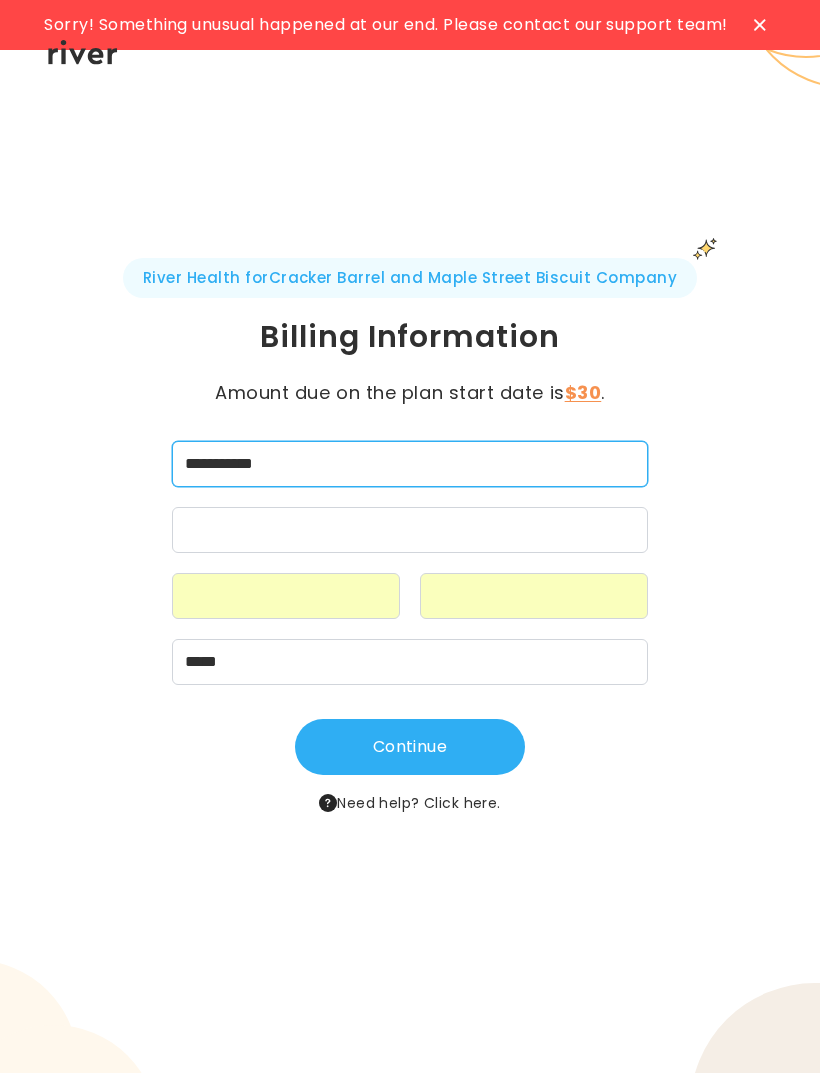 type on "**********" 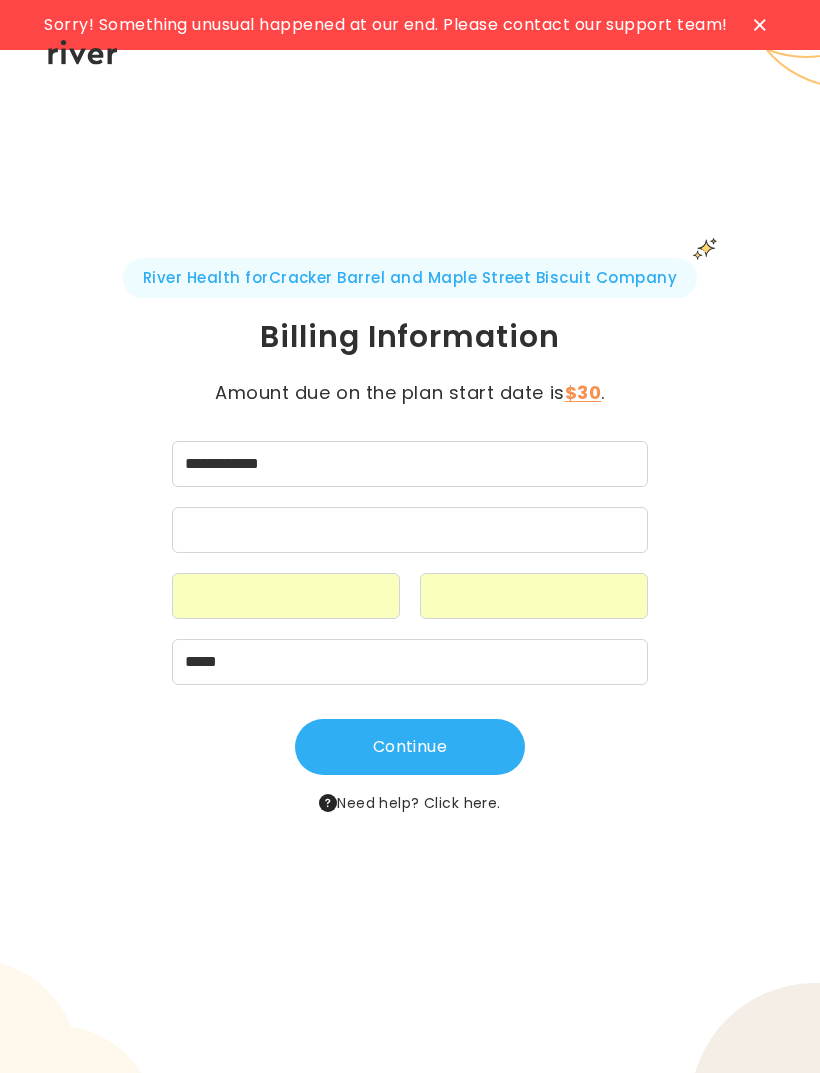 click at bounding box center [286, 596] 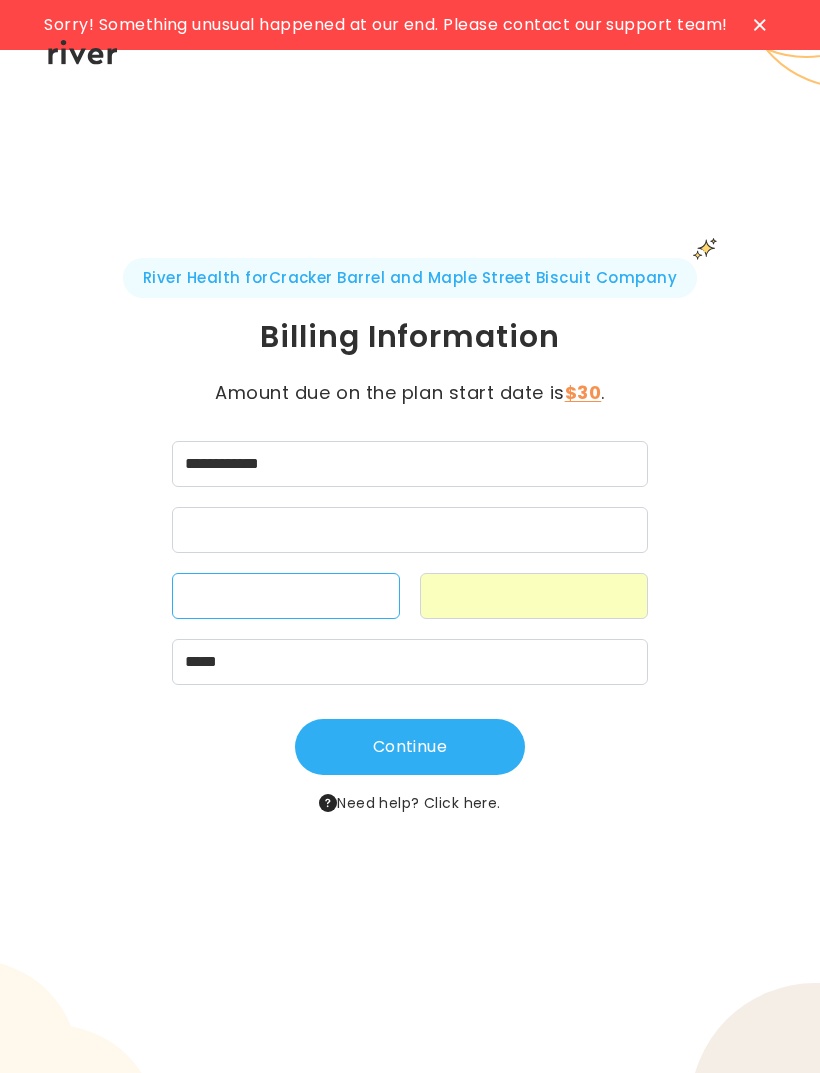click at bounding box center [534, 596] 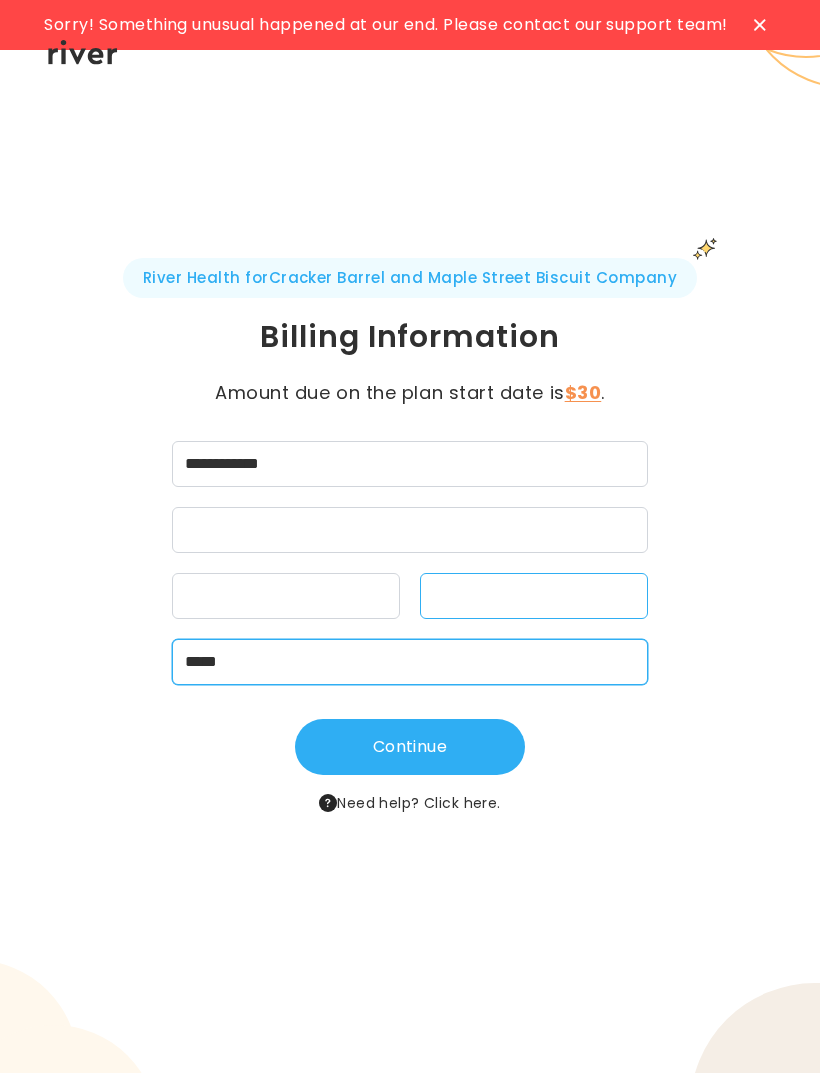 click on "*****" at bounding box center (410, 662) 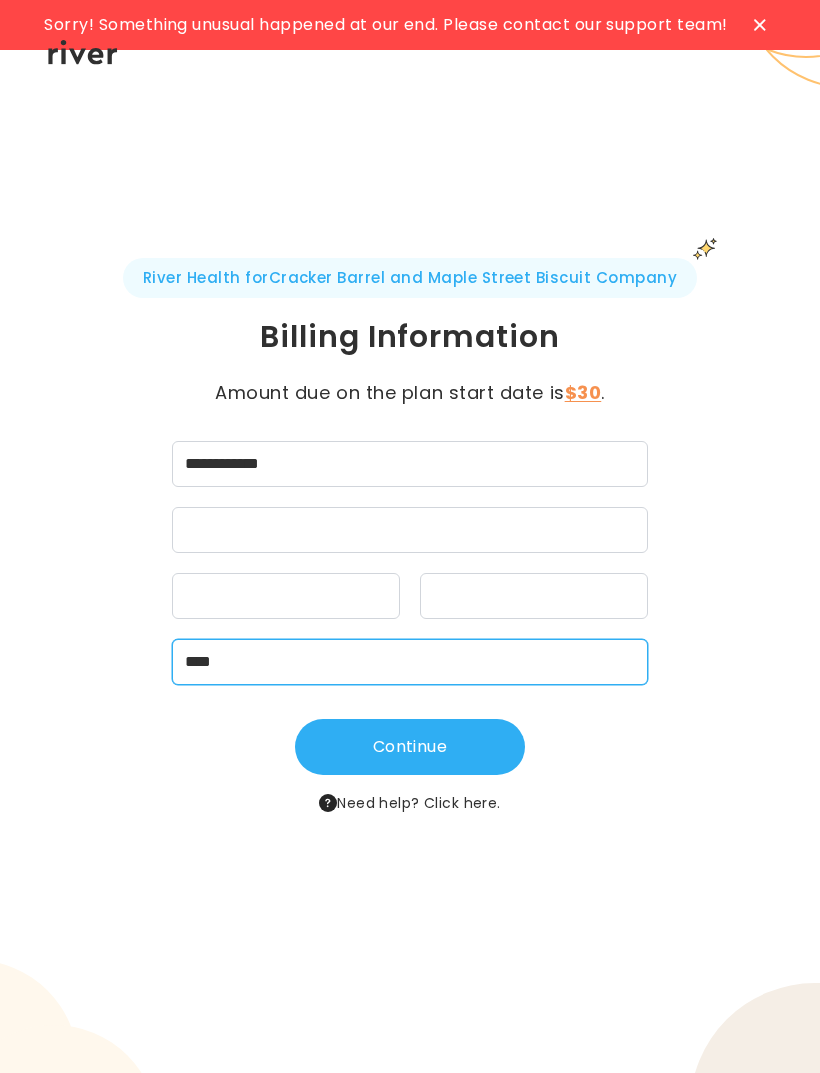 type on "*****" 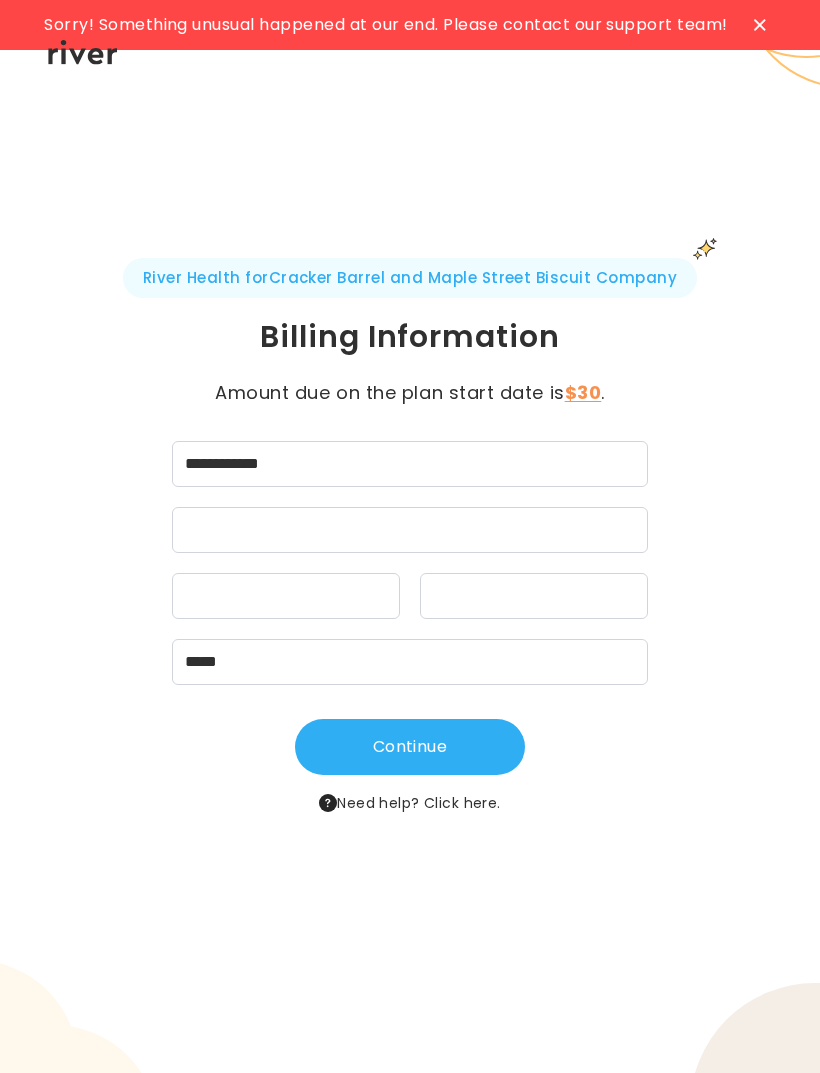 click on "Continue" at bounding box center [410, 747] 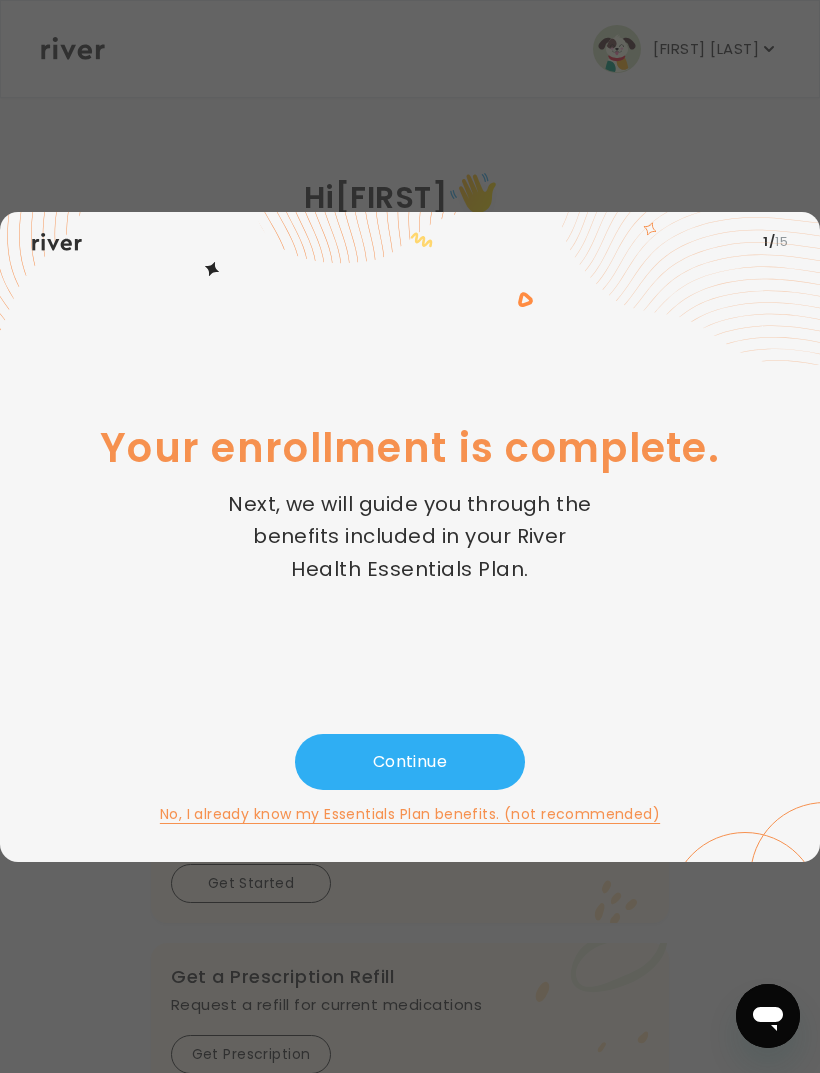click on "Continue" at bounding box center [410, 762] 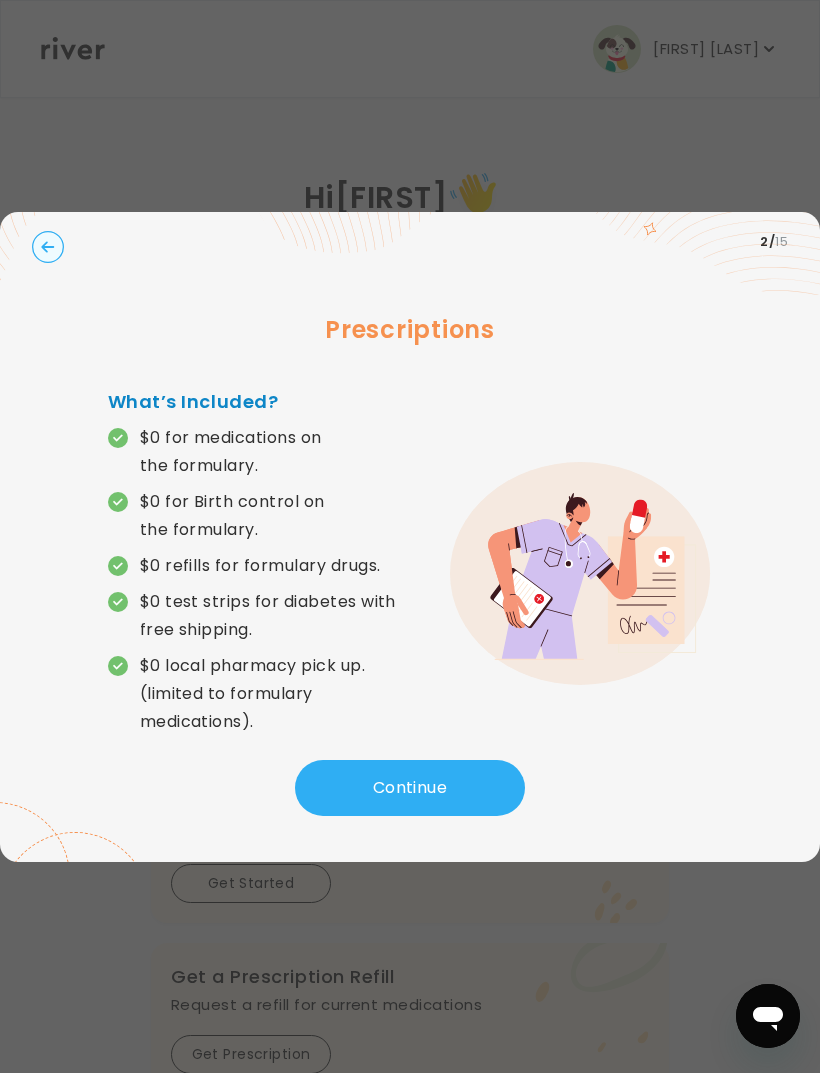 click on "Continue" at bounding box center [410, 788] 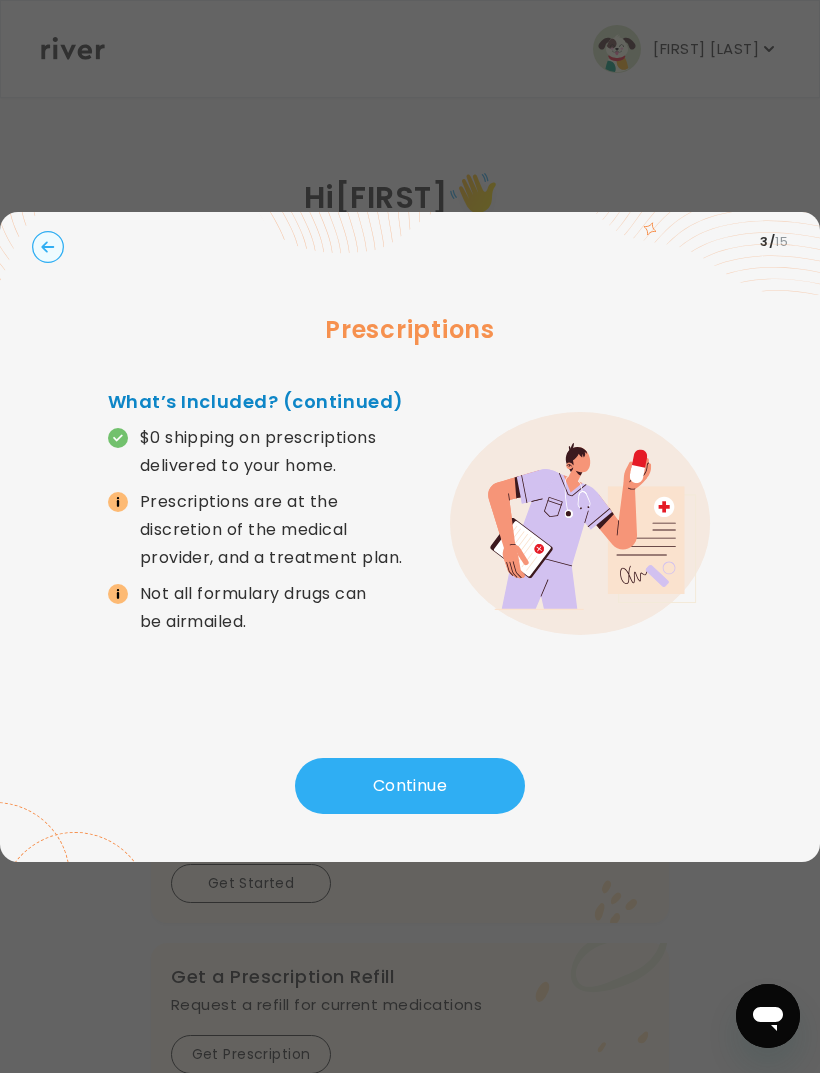 click on "Continue" at bounding box center (410, 786) 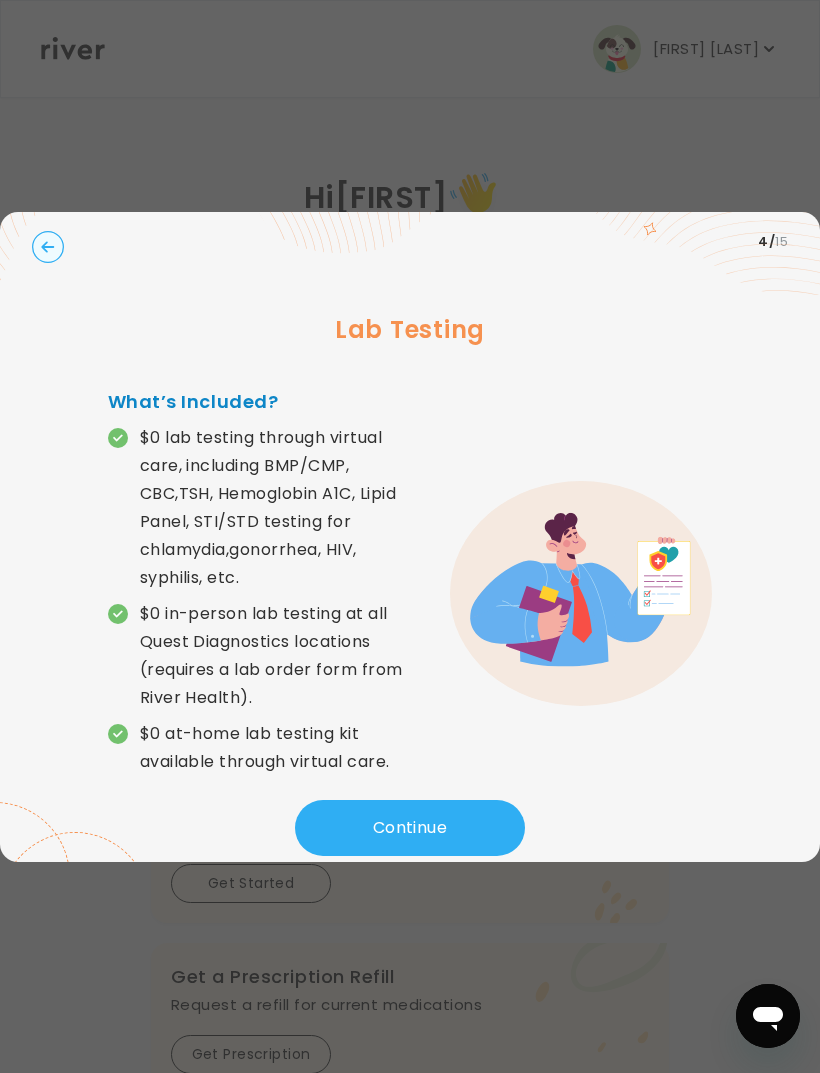 click on "Continue" at bounding box center (410, 828) 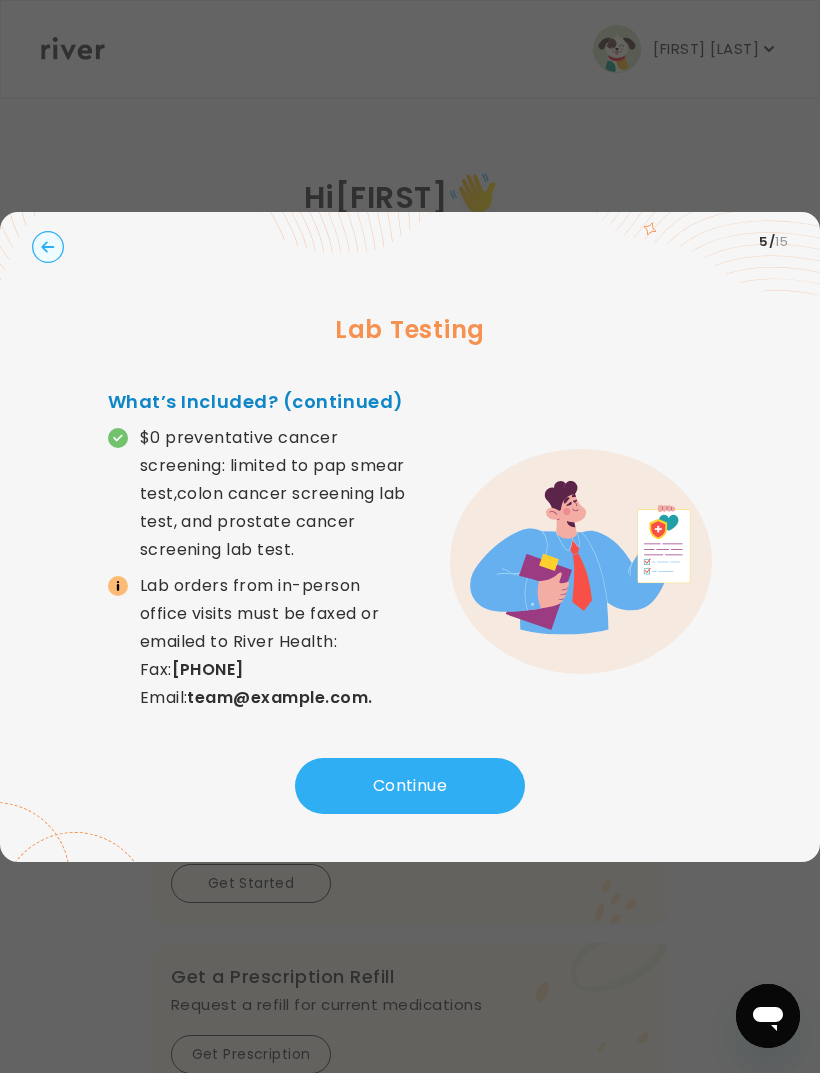 click on "Continue" at bounding box center [410, 786] 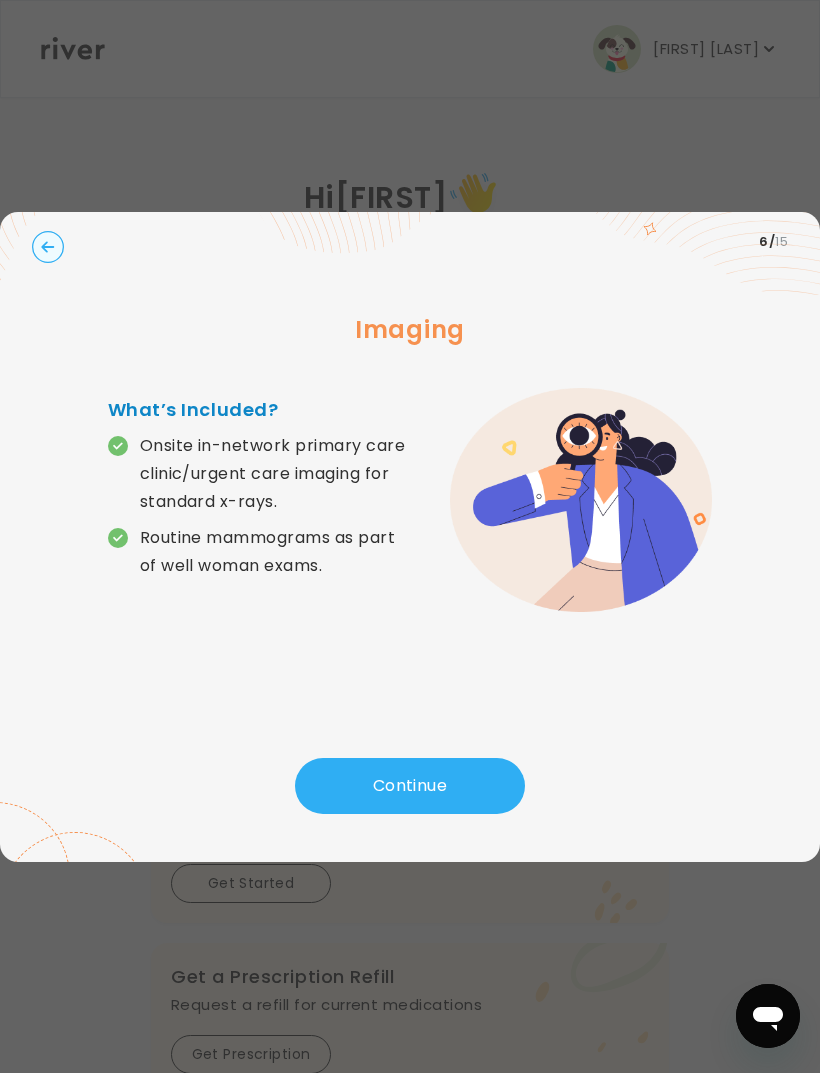 click on "Continue" at bounding box center [410, 786] 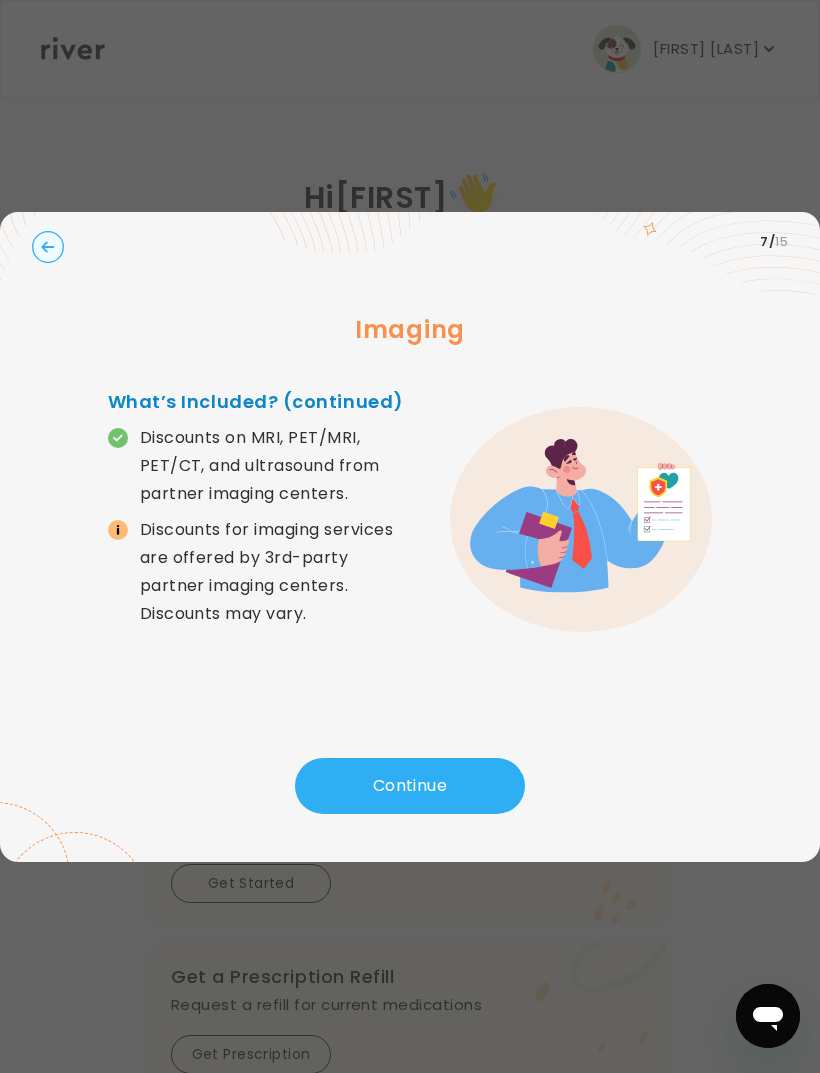 click on "Continue" at bounding box center [410, 786] 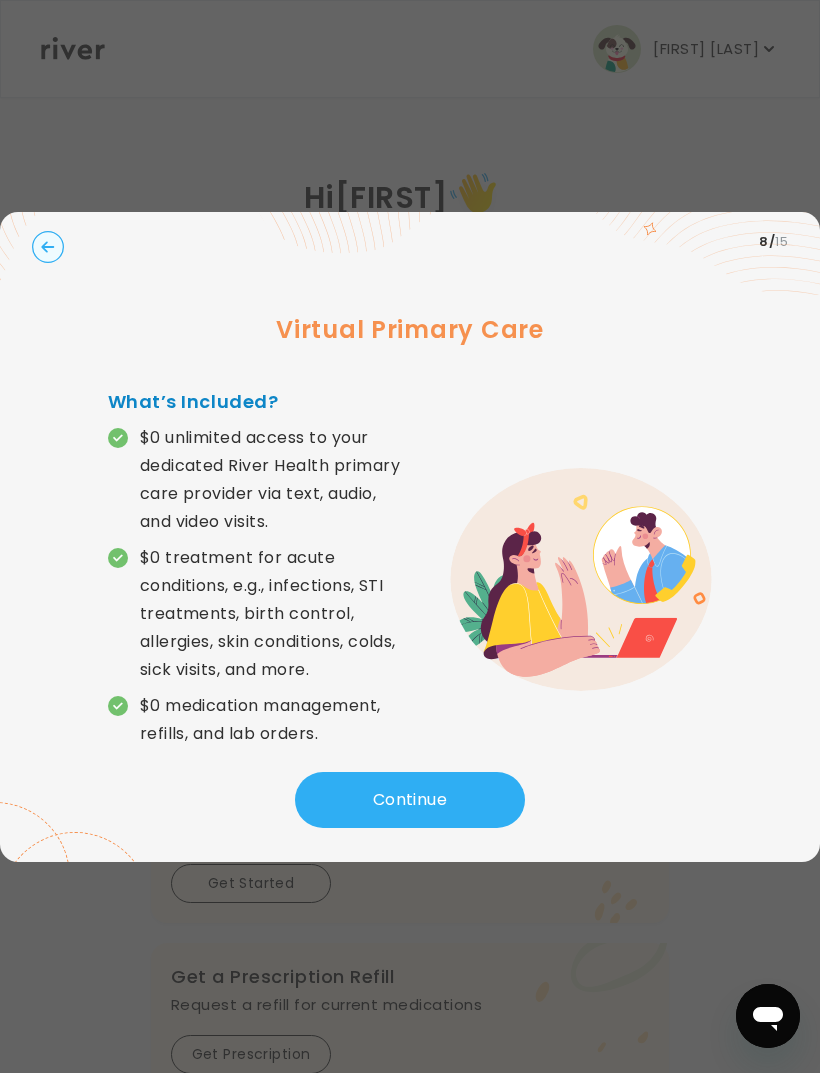click on "Continue" at bounding box center [410, 800] 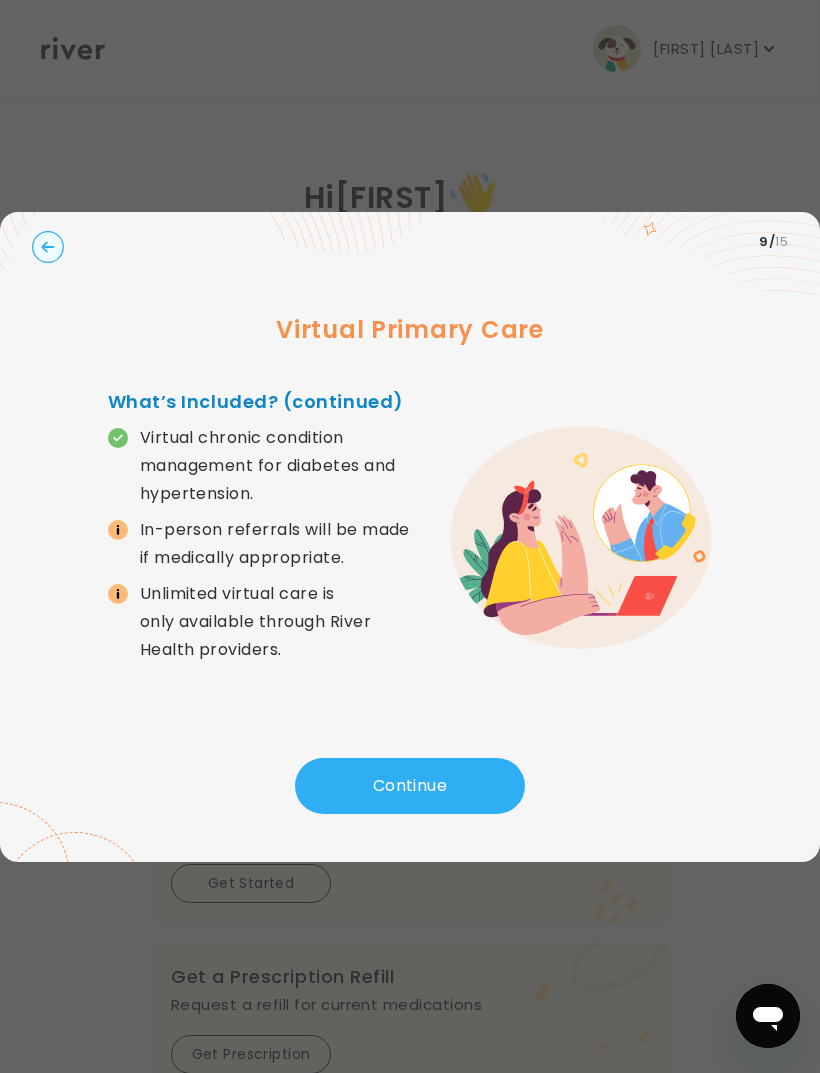 click on "Continue" at bounding box center (410, 786) 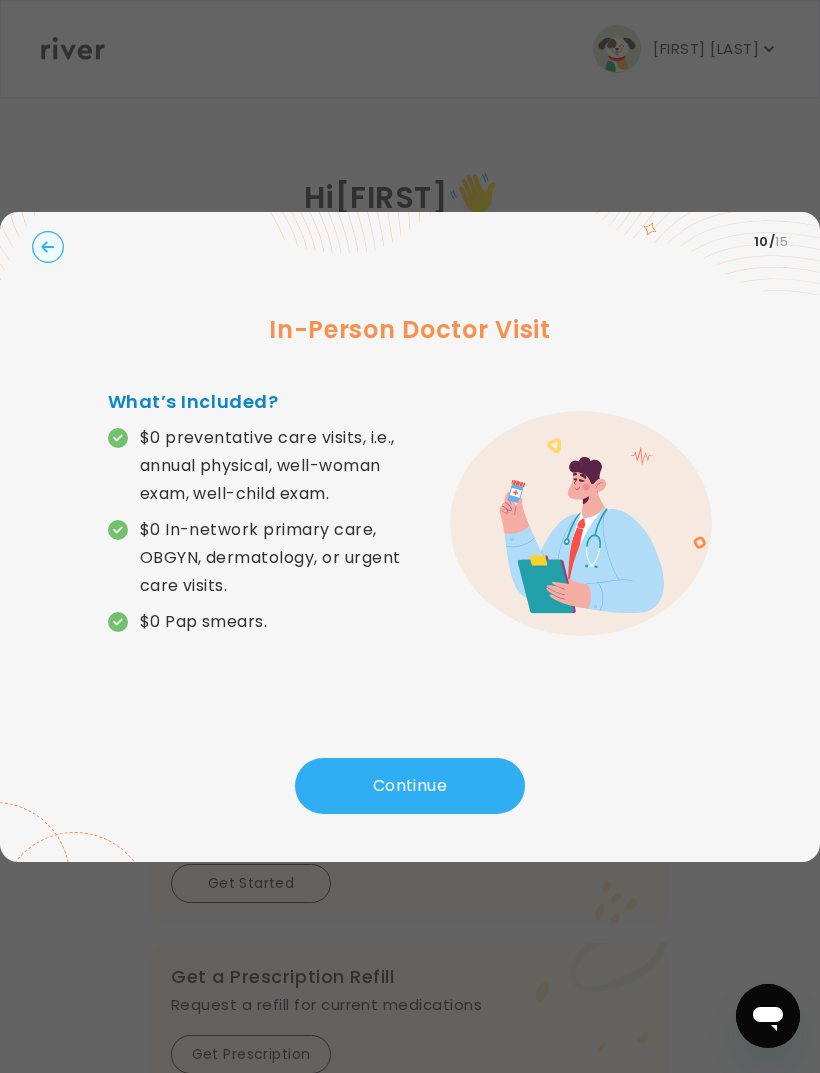 click on "Continue" at bounding box center [410, 786] 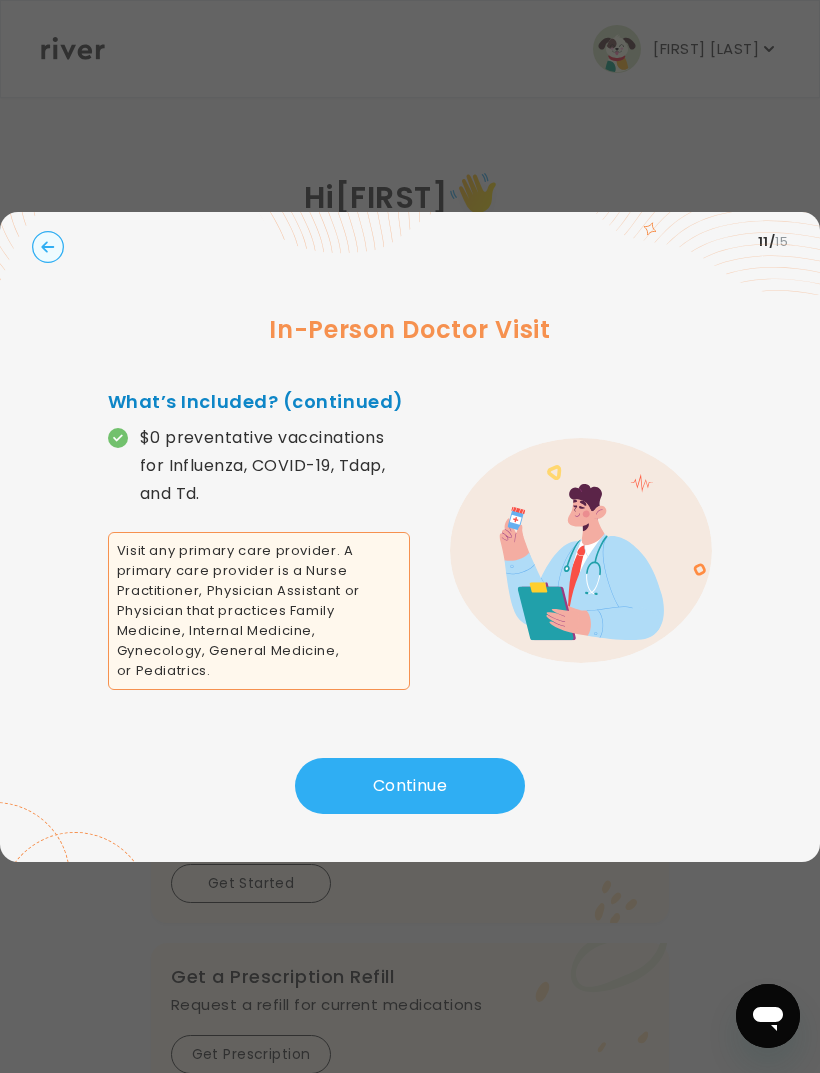click on "Continue" at bounding box center [410, 786] 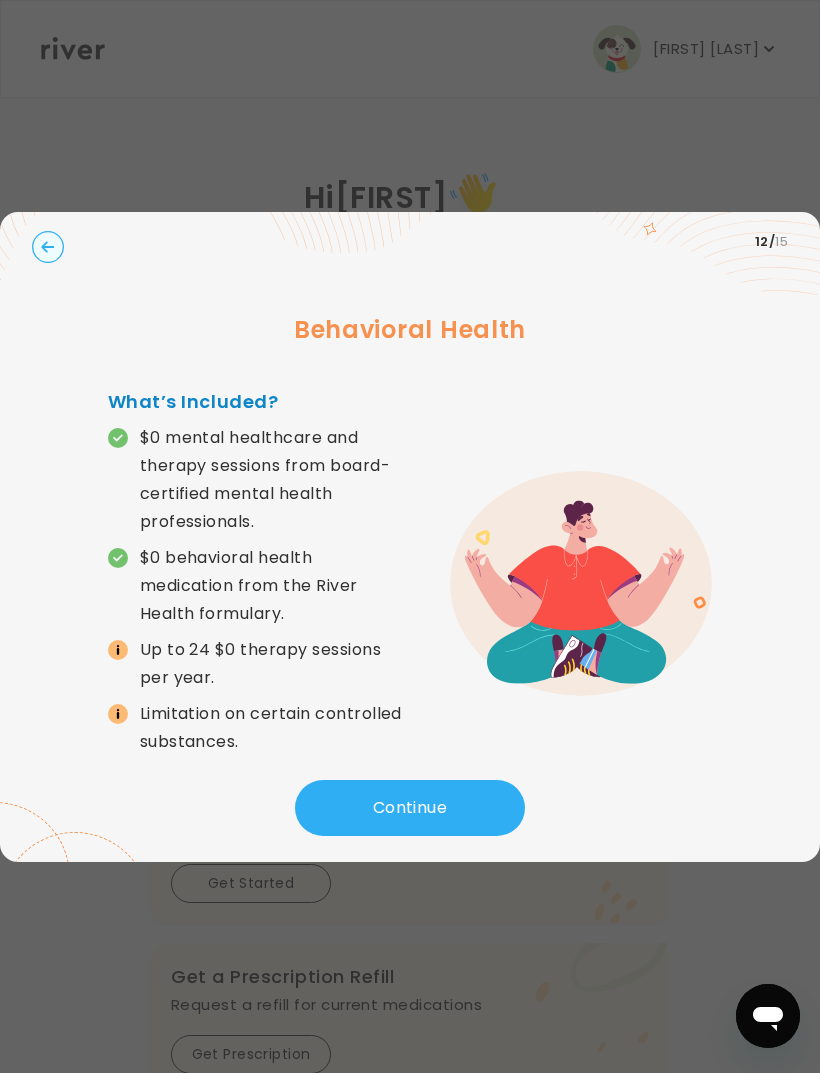 click on "Continue" at bounding box center [410, 808] 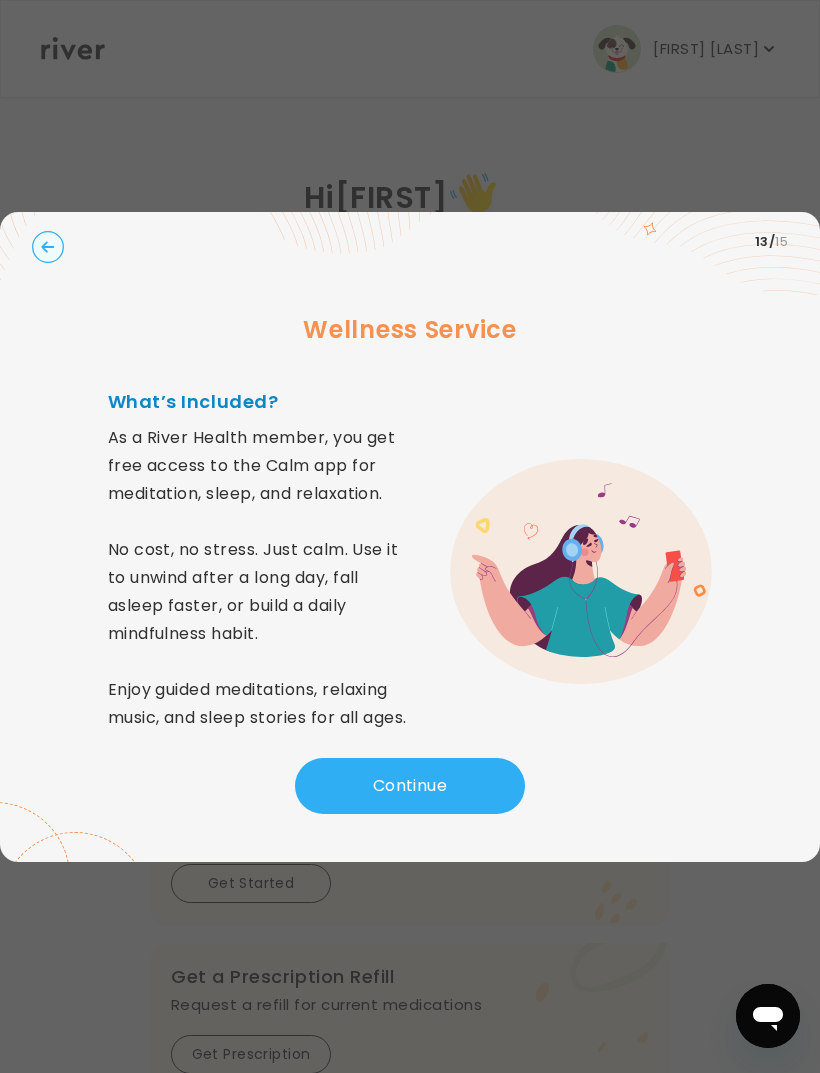 click on "Continue" at bounding box center [410, 786] 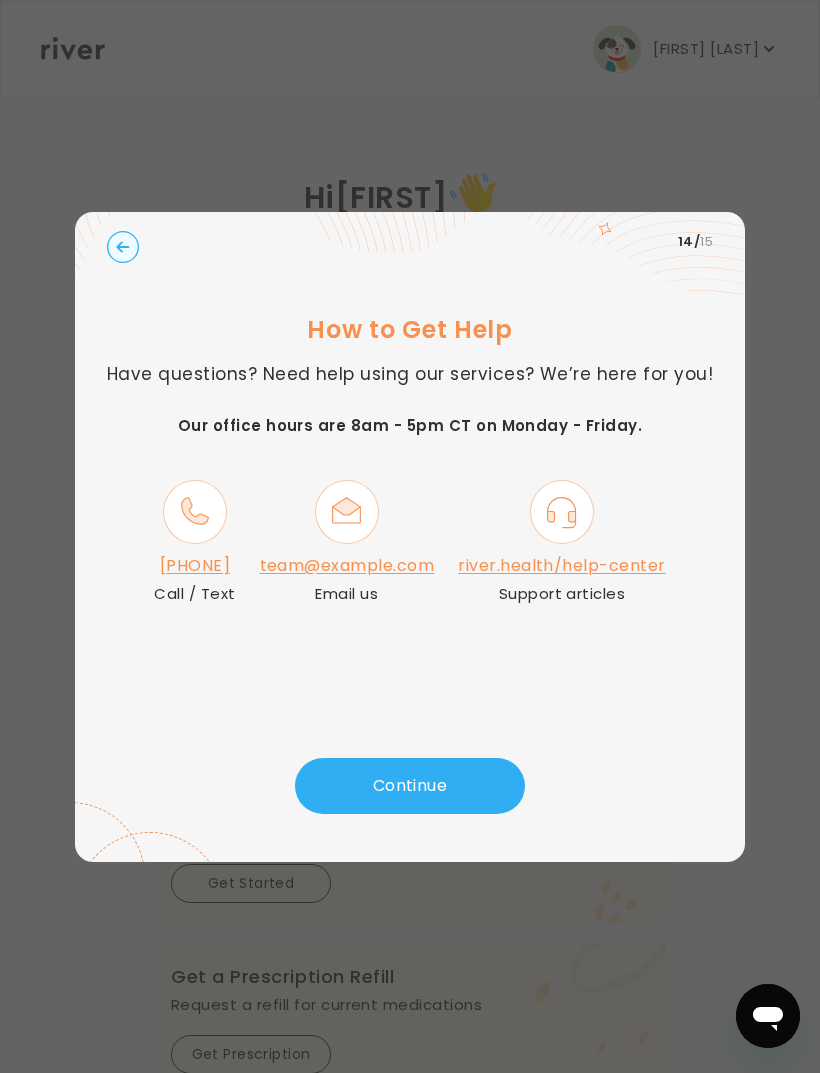 click on "Continue" at bounding box center (410, 786) 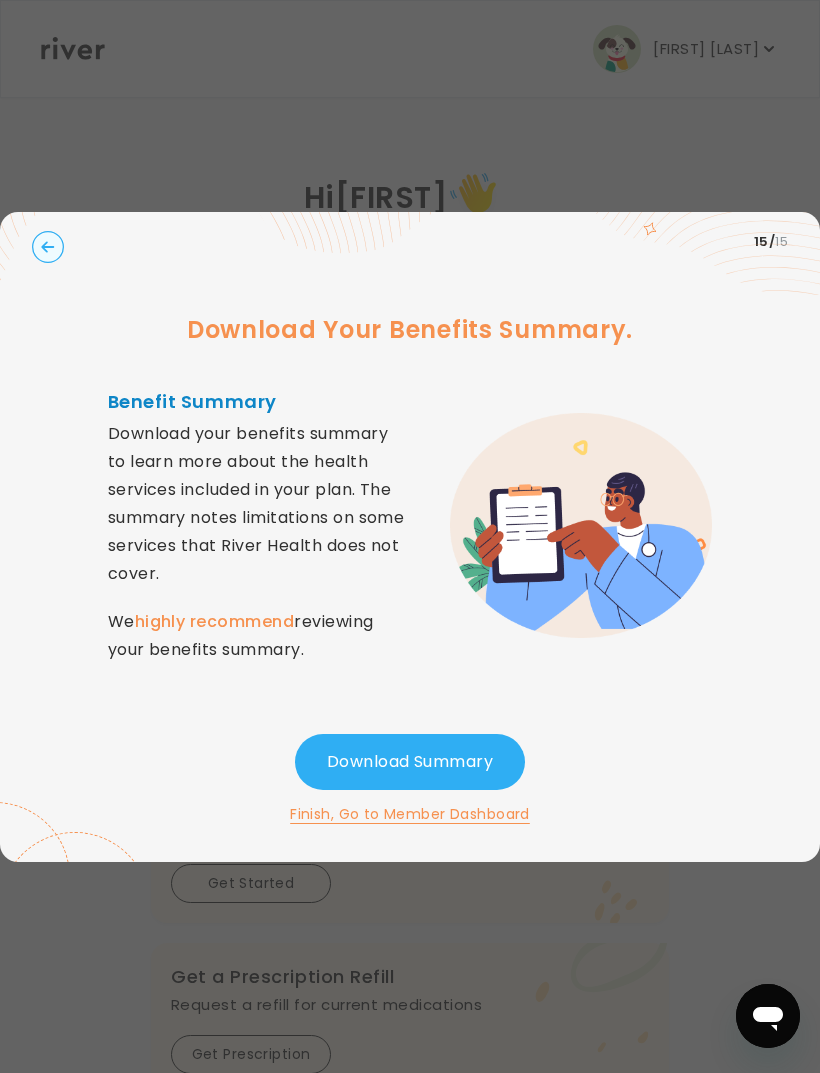 click on "Download Summary" at bounding box center (410, 762) 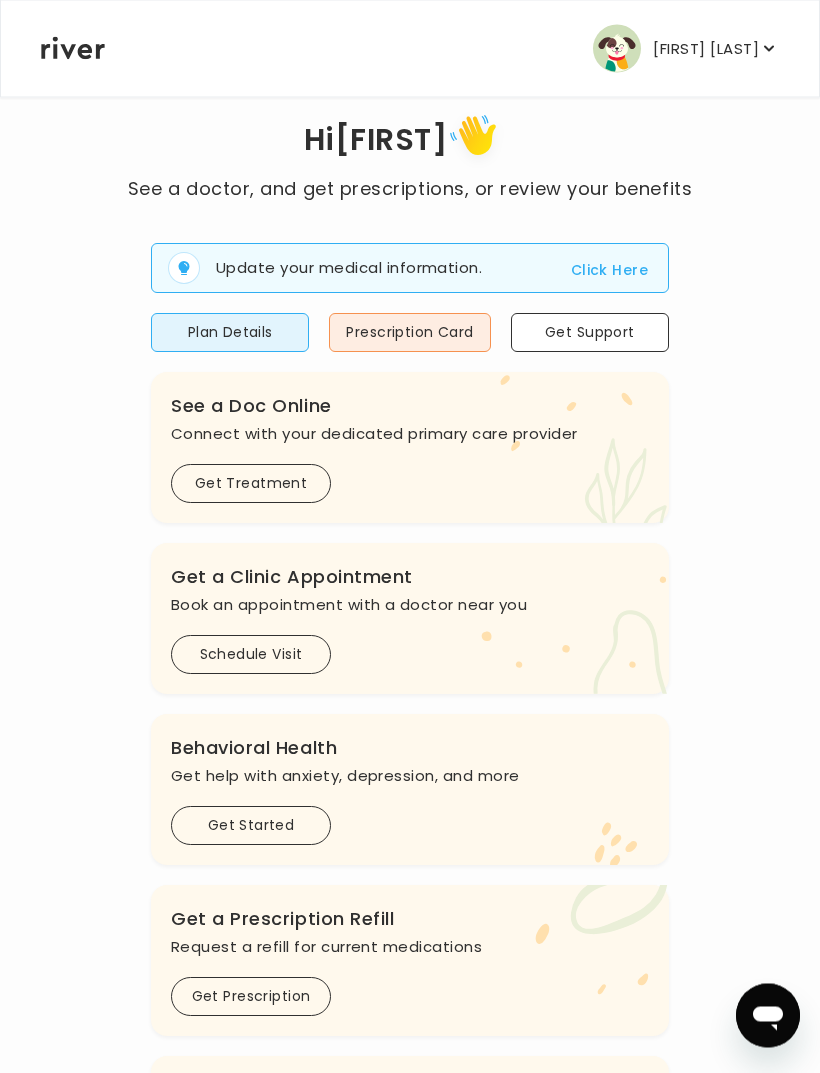 scroll, scrollTop: 58, scrollLeft: 0, axis: vertical 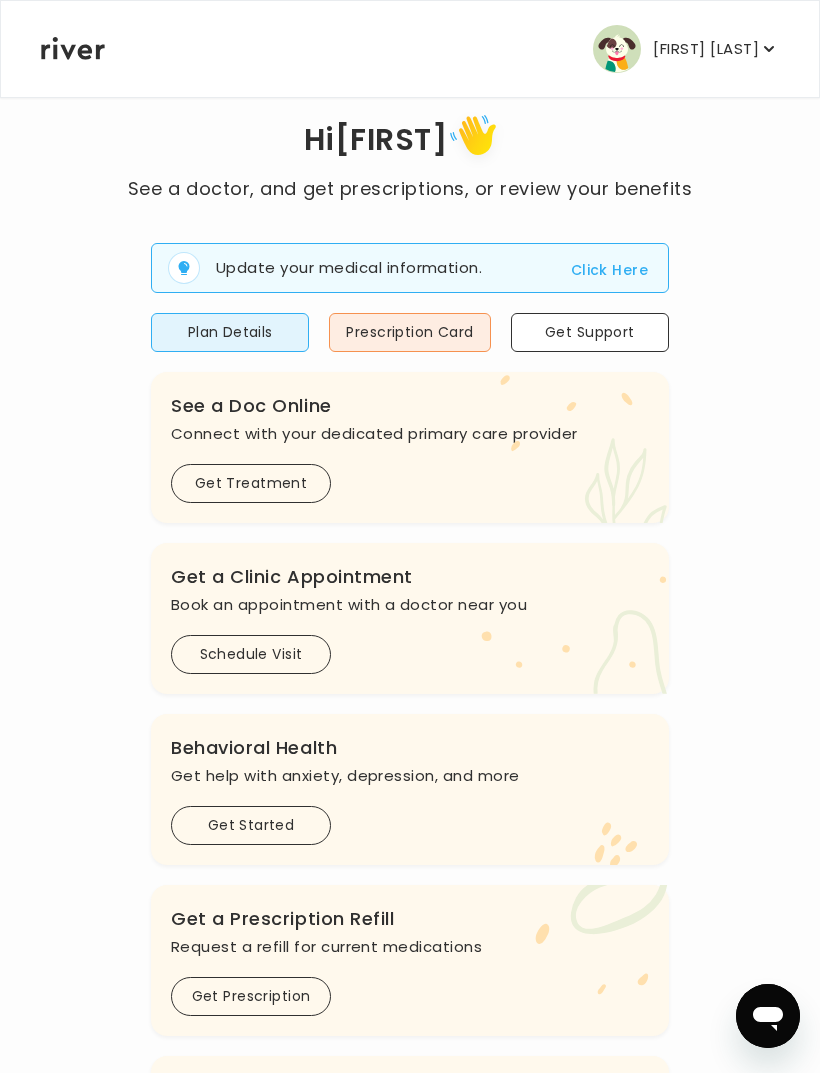 click on "Click Here" at bounding box center (609, 270) 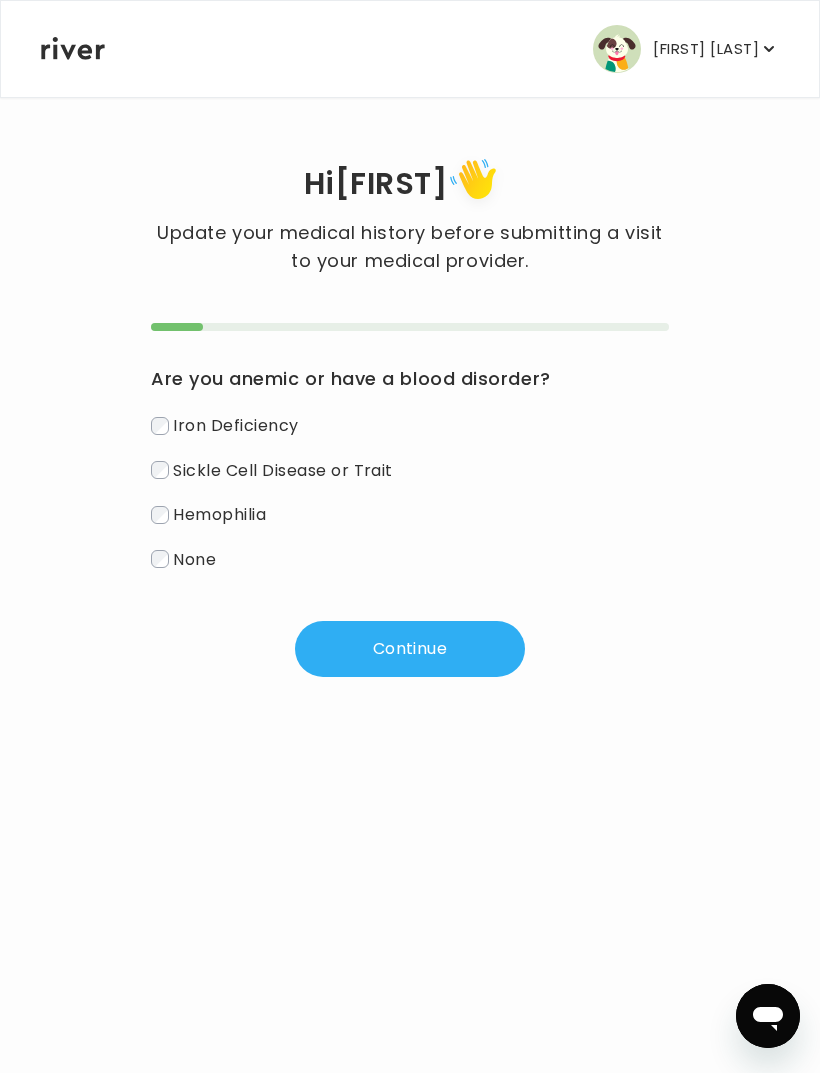 click on "Iron Deficiency" at bounding box center (235, 425) 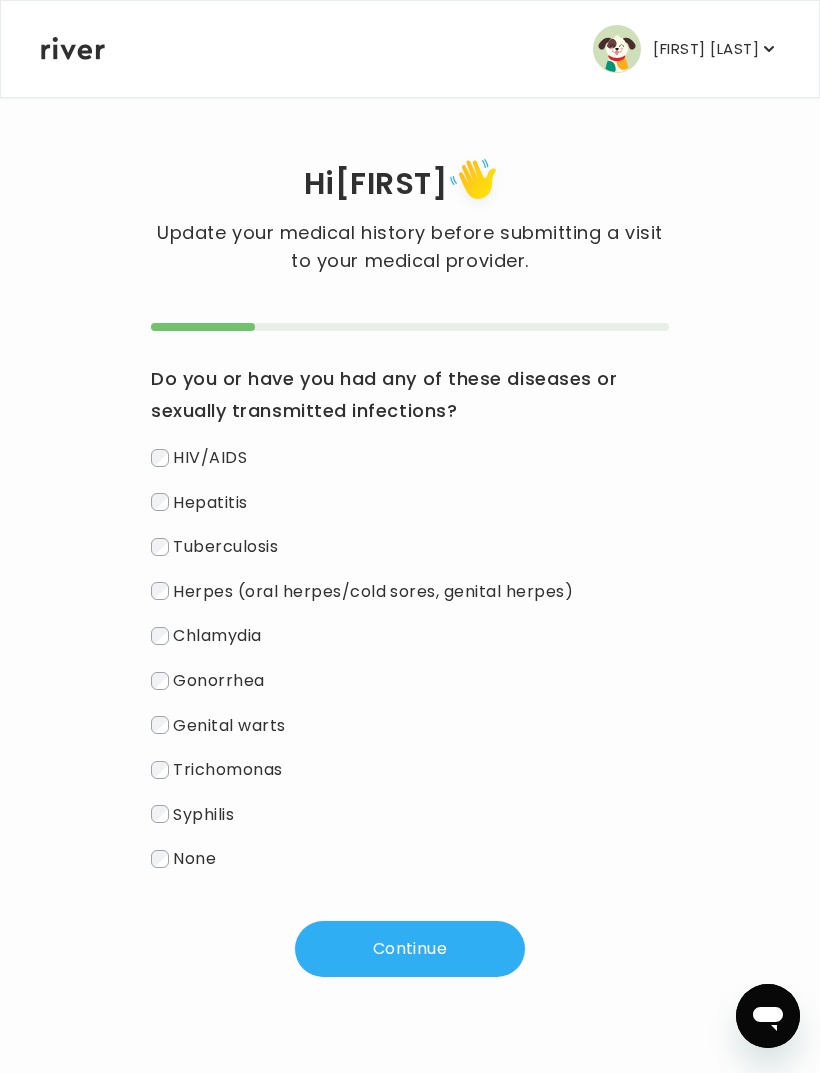 click on "HIV/AIDS   Hepatitis   Tuberculosis   Herpes (oral herpes/cold sores, genital herpes)   Chlamydia   Gonorrhea   Genital warts   Trichomonas   Syphilis   None" at bounding box center (410, 658) 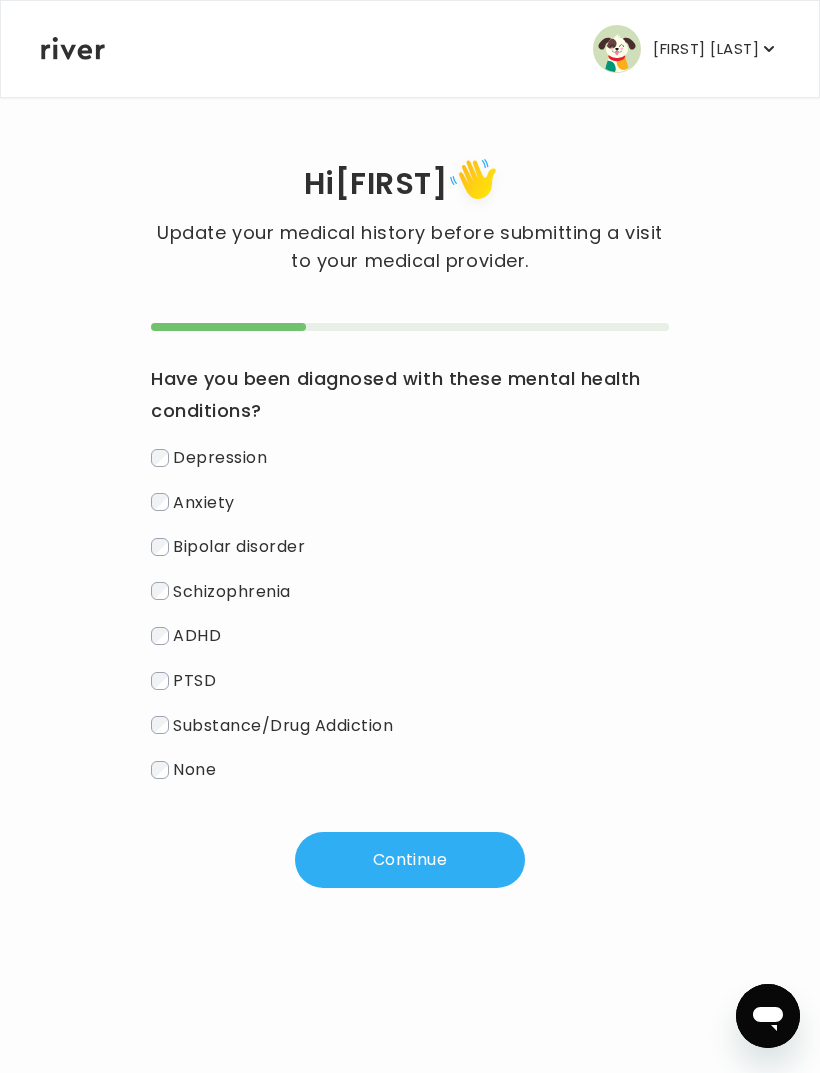 click on "Depression" at bounding box center [410, 457] 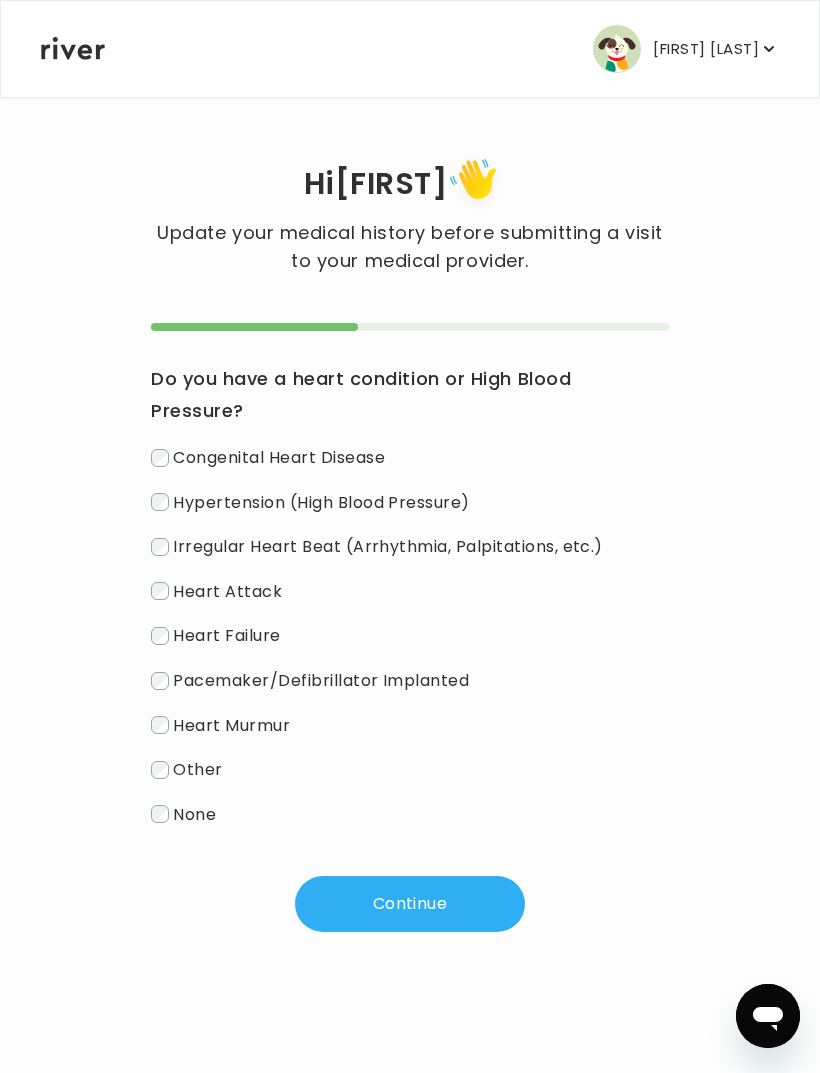 click on "None" at bounding box center [194, 813] 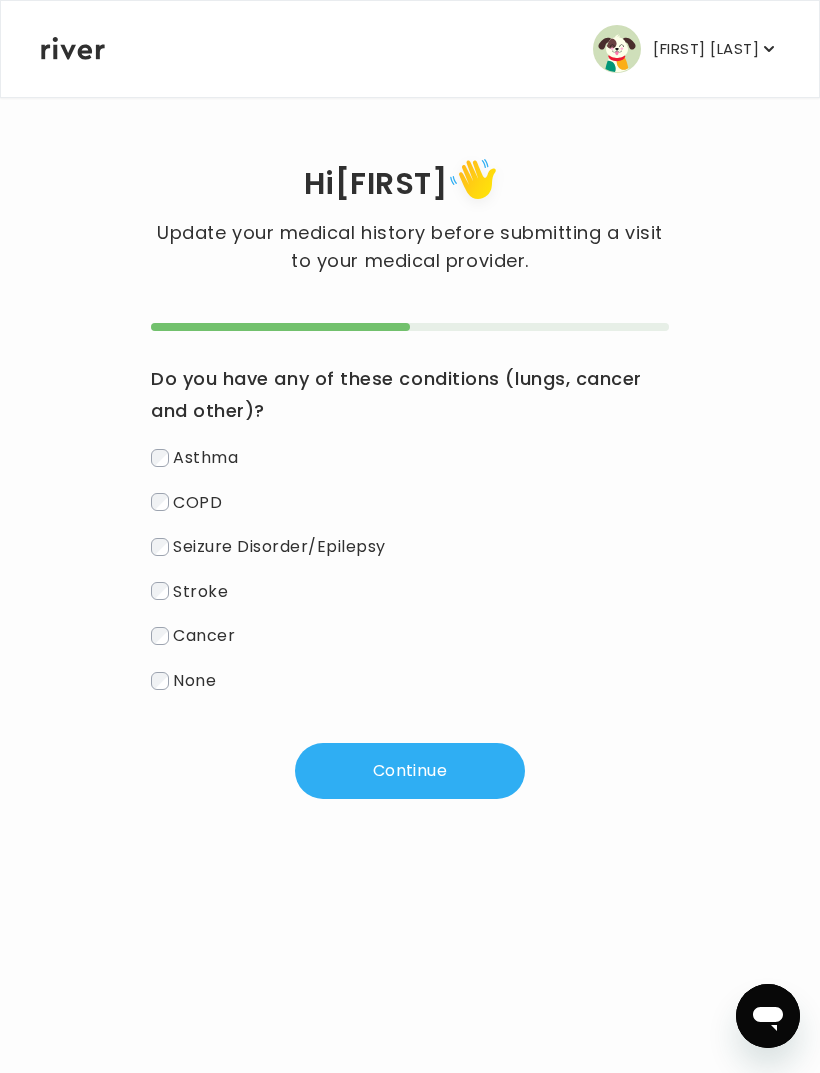 click on "None" at bounding box center [194, 680] 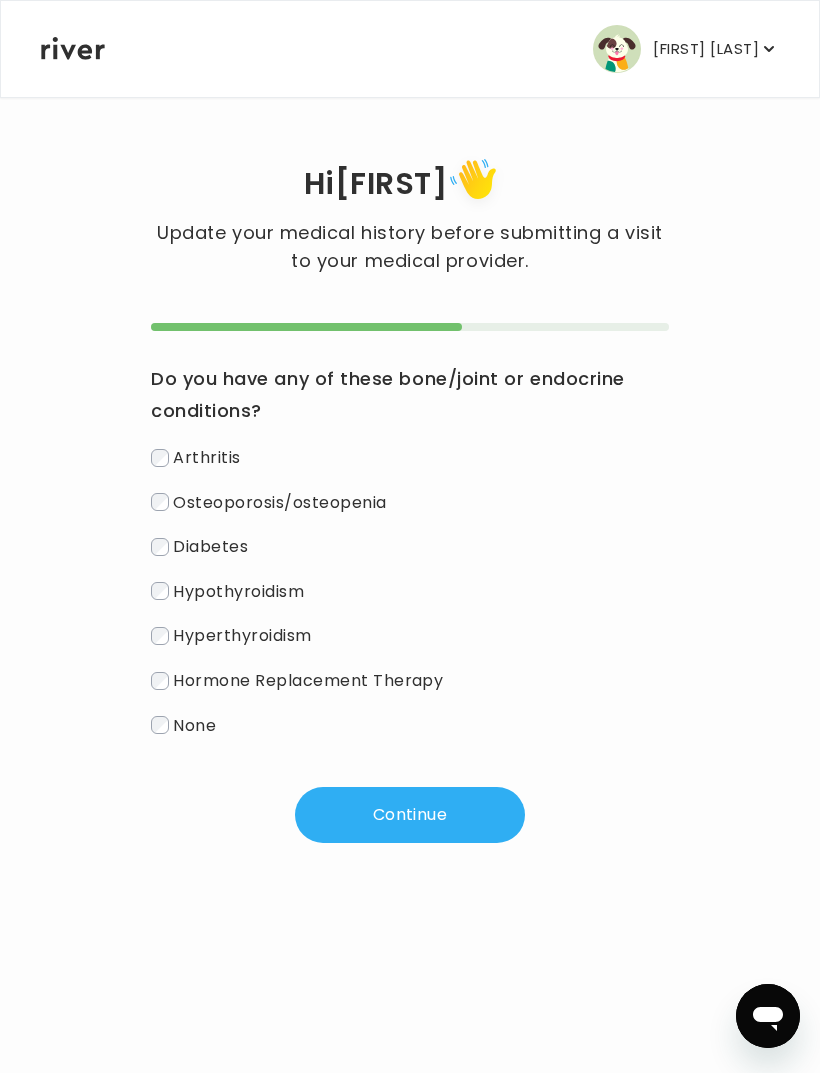 click on "None" at bounding box center [194, 724] 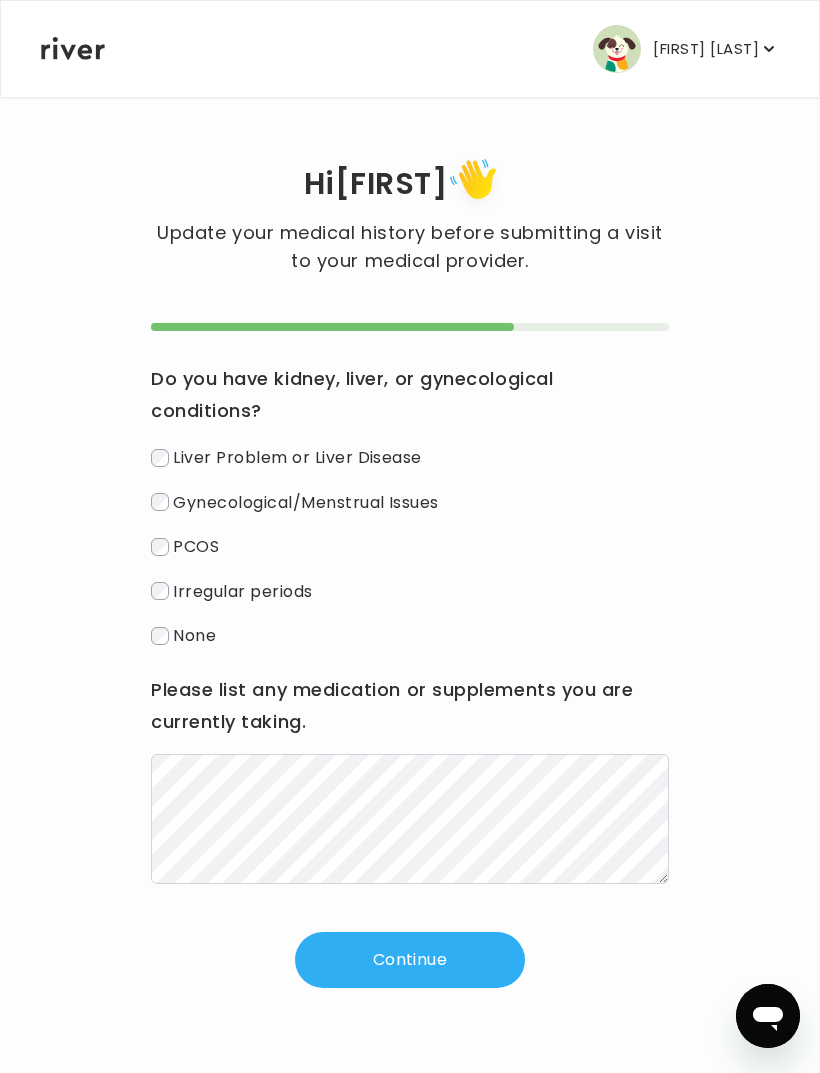 click on "None" at bounding box center [410, 635] 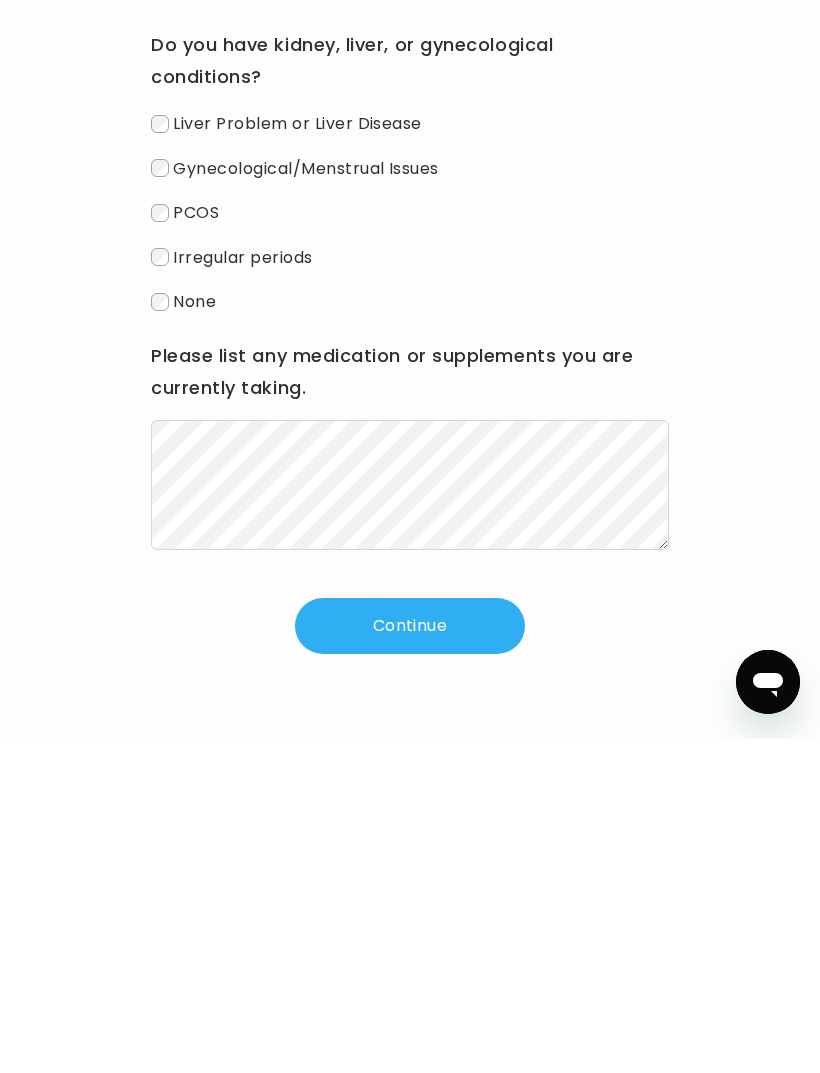 scroll, scrollTop: 0, scrollLeft: 0, axis: both 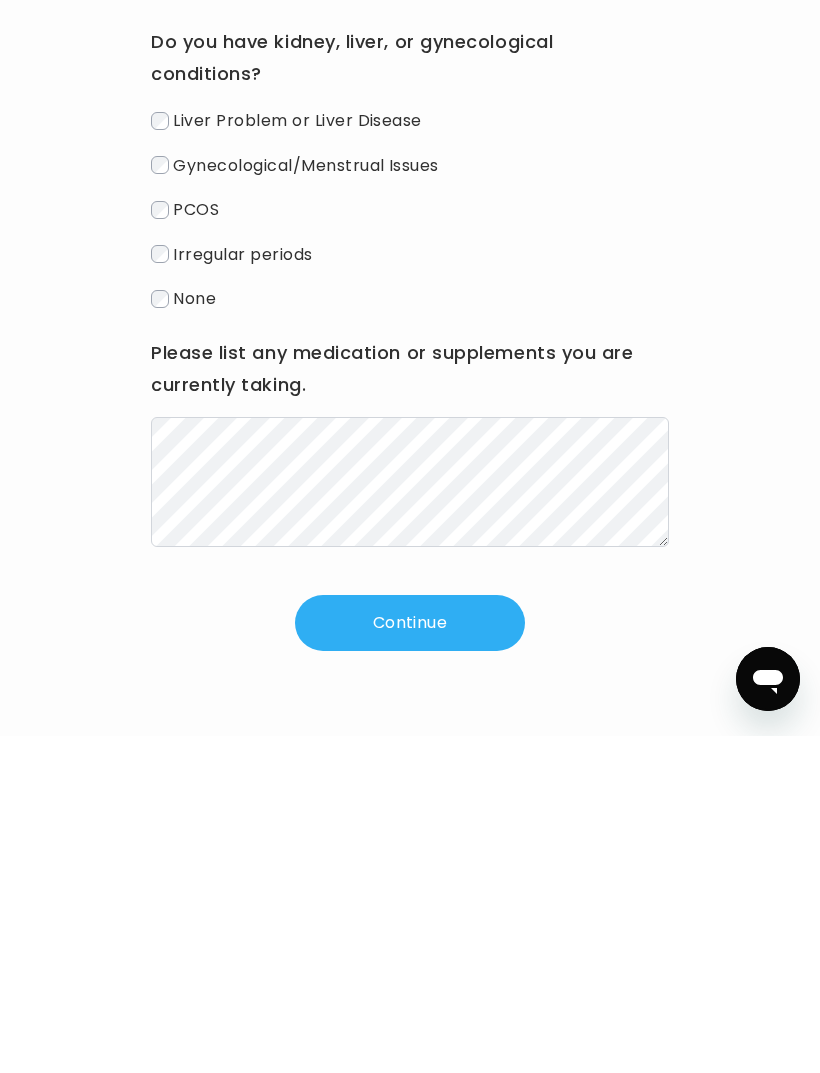 click on "Continue" at bounding box center (410, 960) 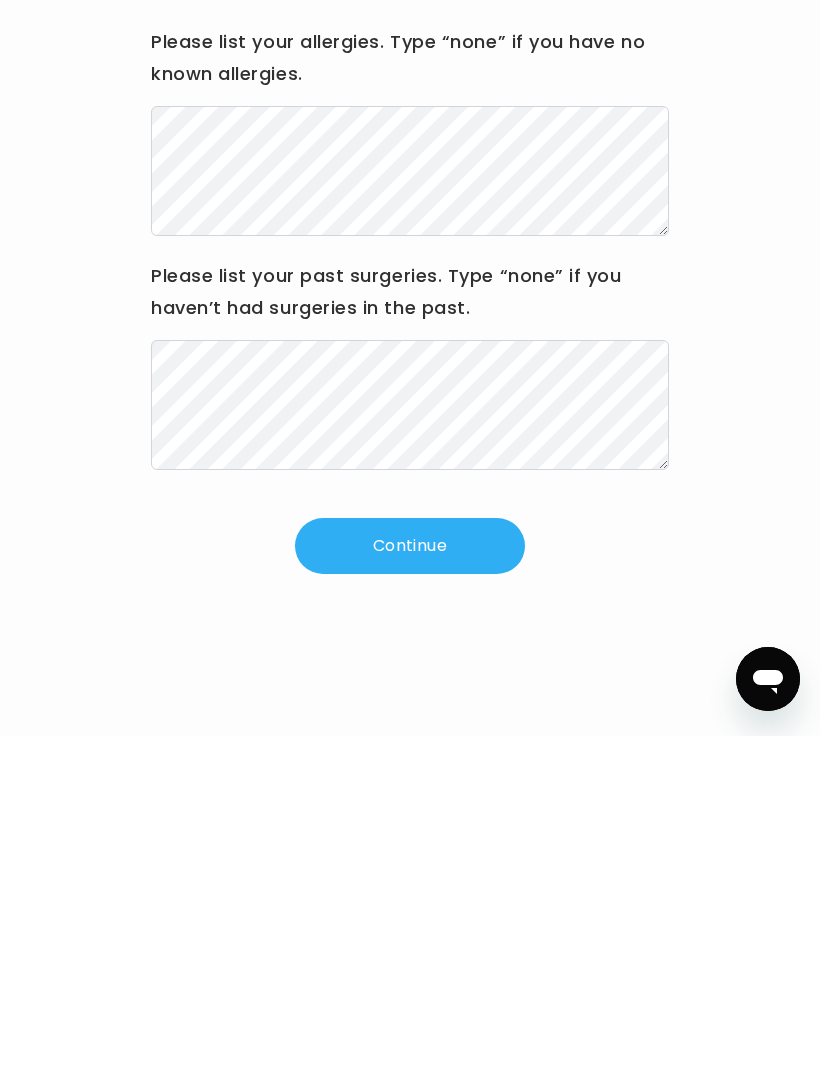 click on "Continue" at bounding box center (410, 883) 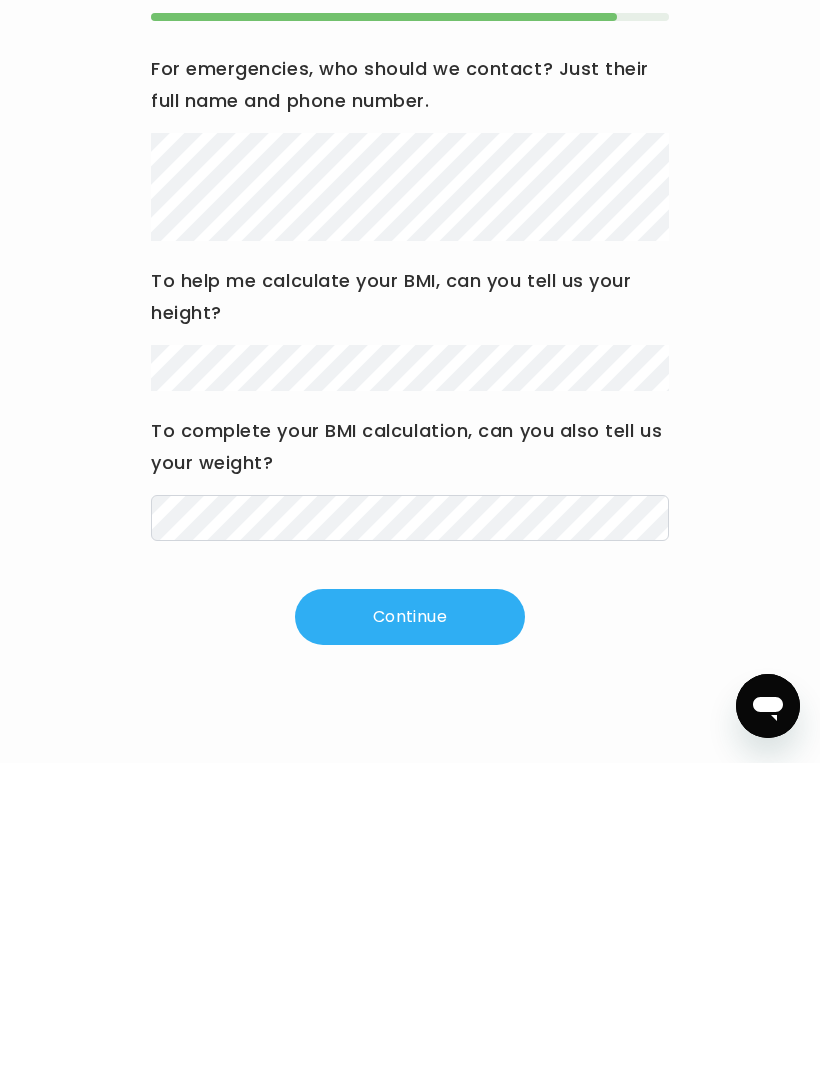 click on "Continue" at bounding box center (410, 927) 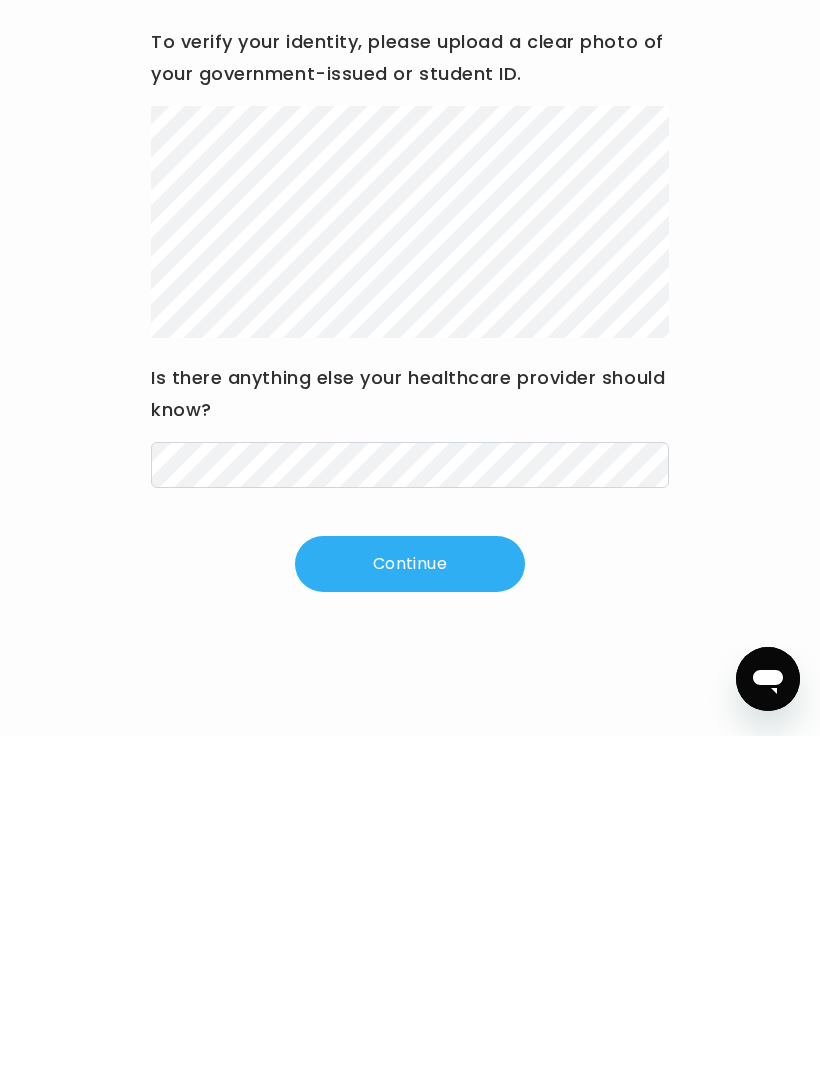 click on "Continue" at bounding box center (410, 901) 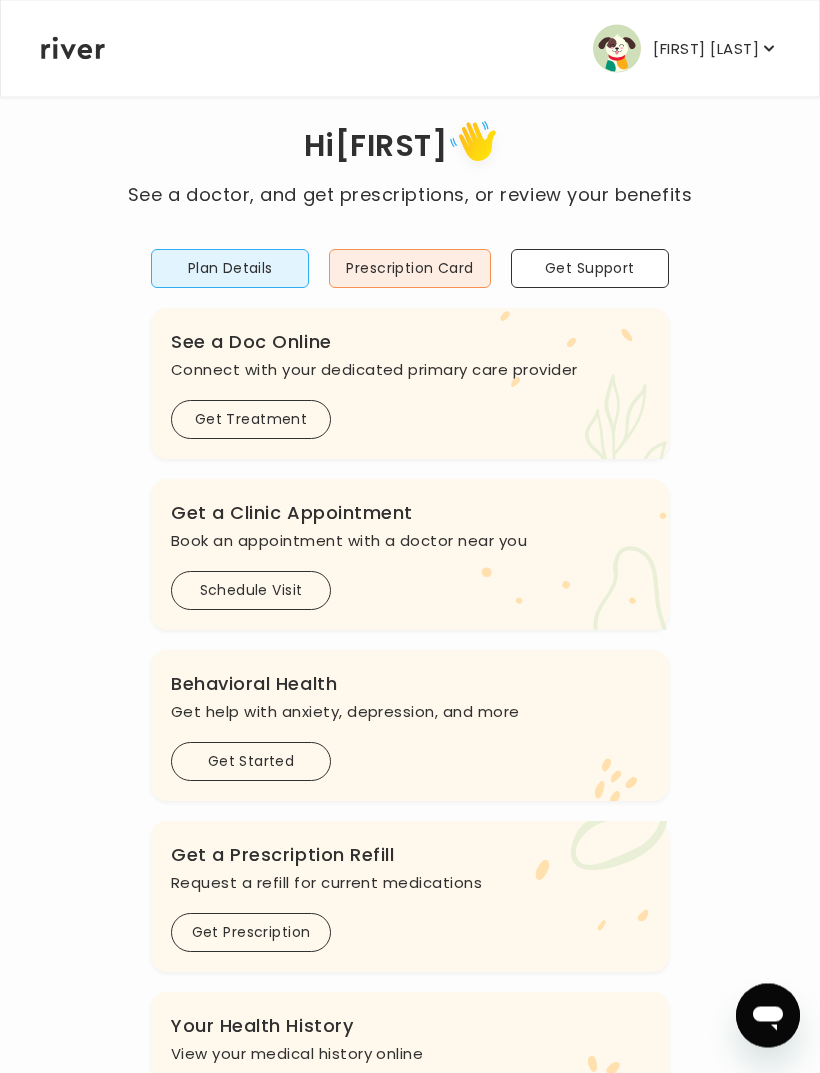 scroll, scrollTop: 38, scrollLeft: 0, axis: vertical 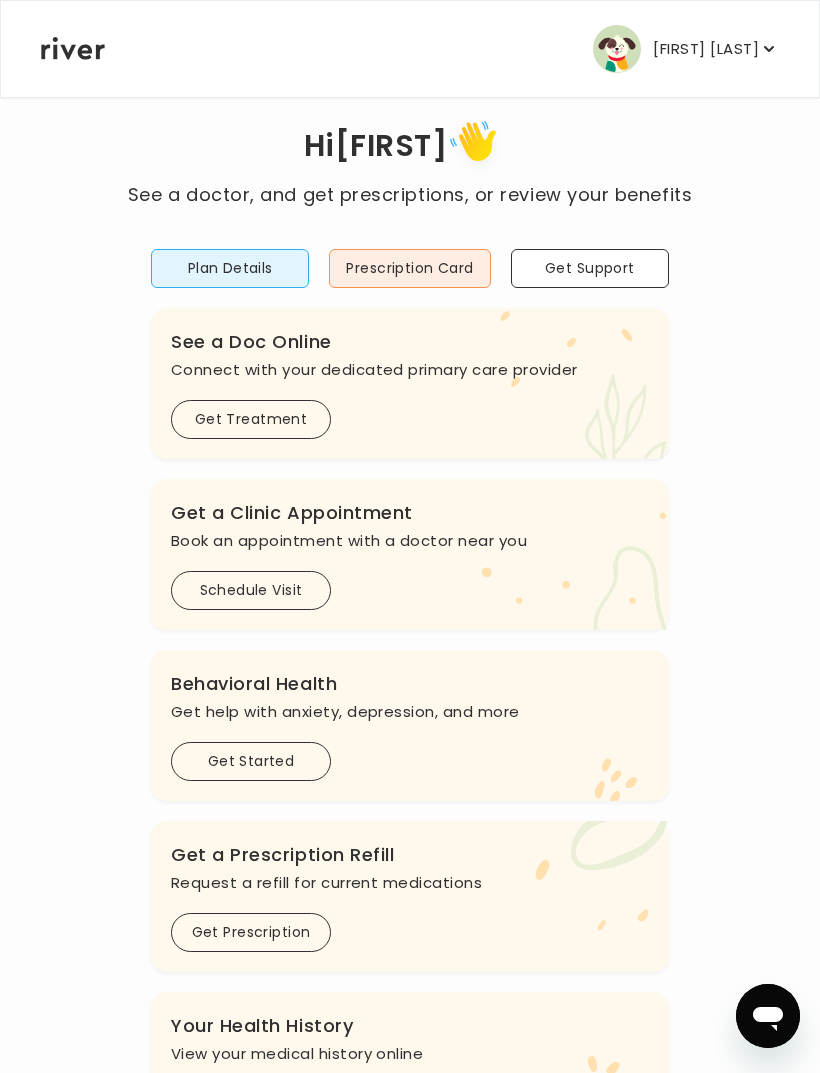 click on "Schedule Visit" at bounding box center [251, 590] 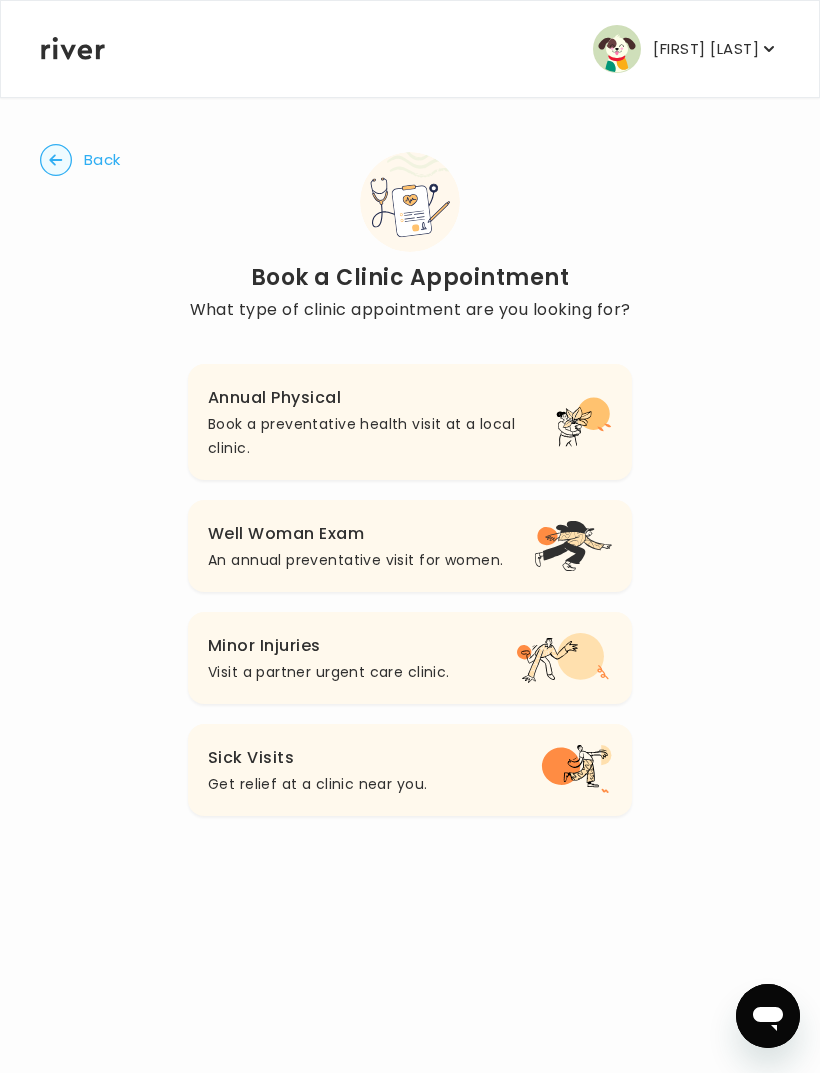 click 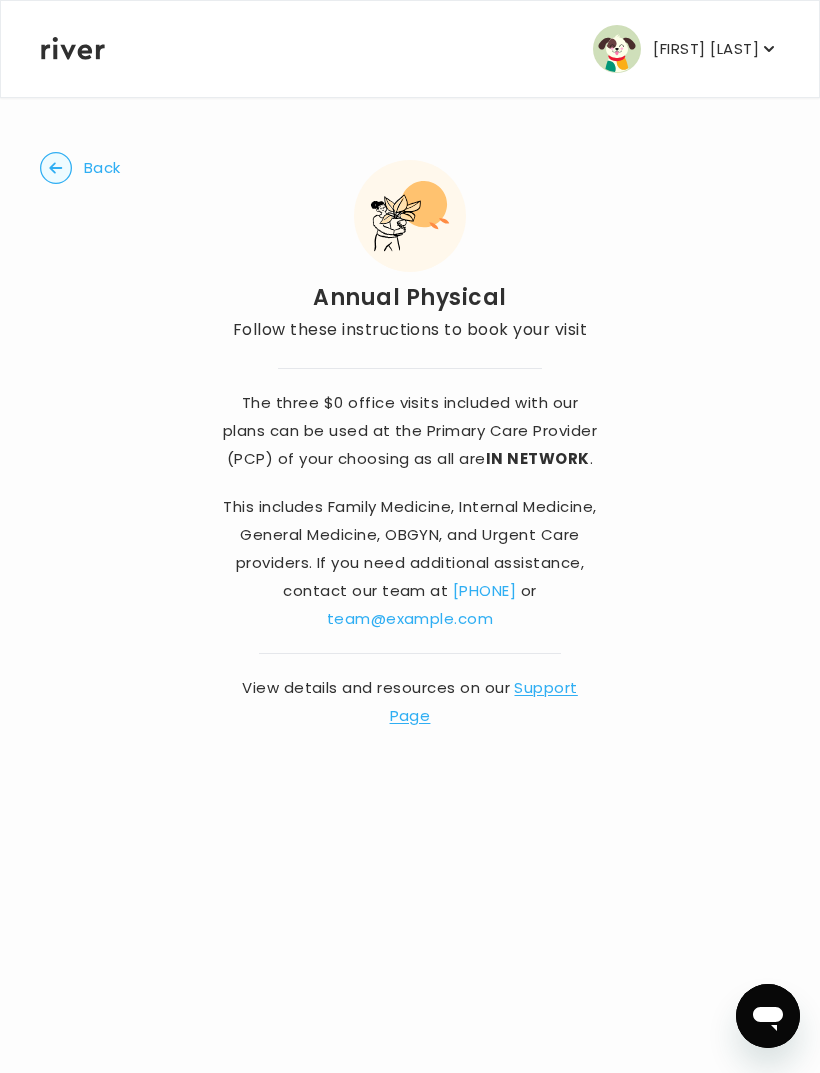 click 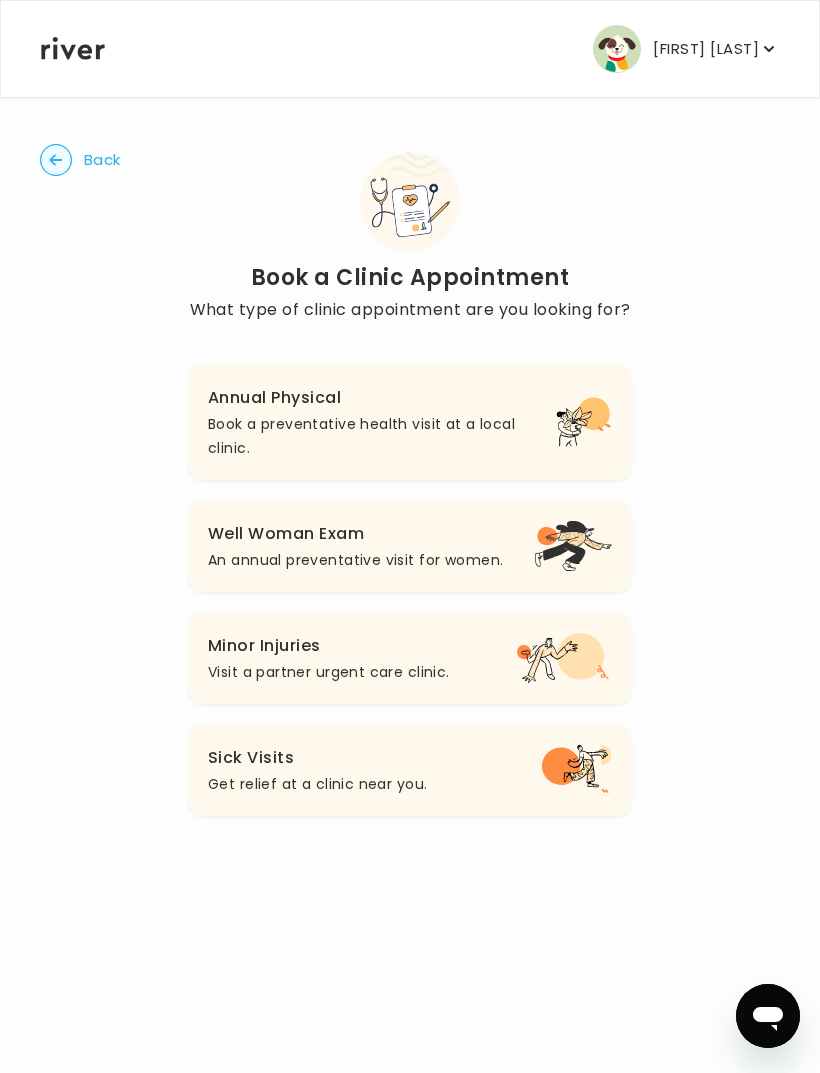 click on "Book a preventative health visit at a local clinic." at bounding box center (382, 436) 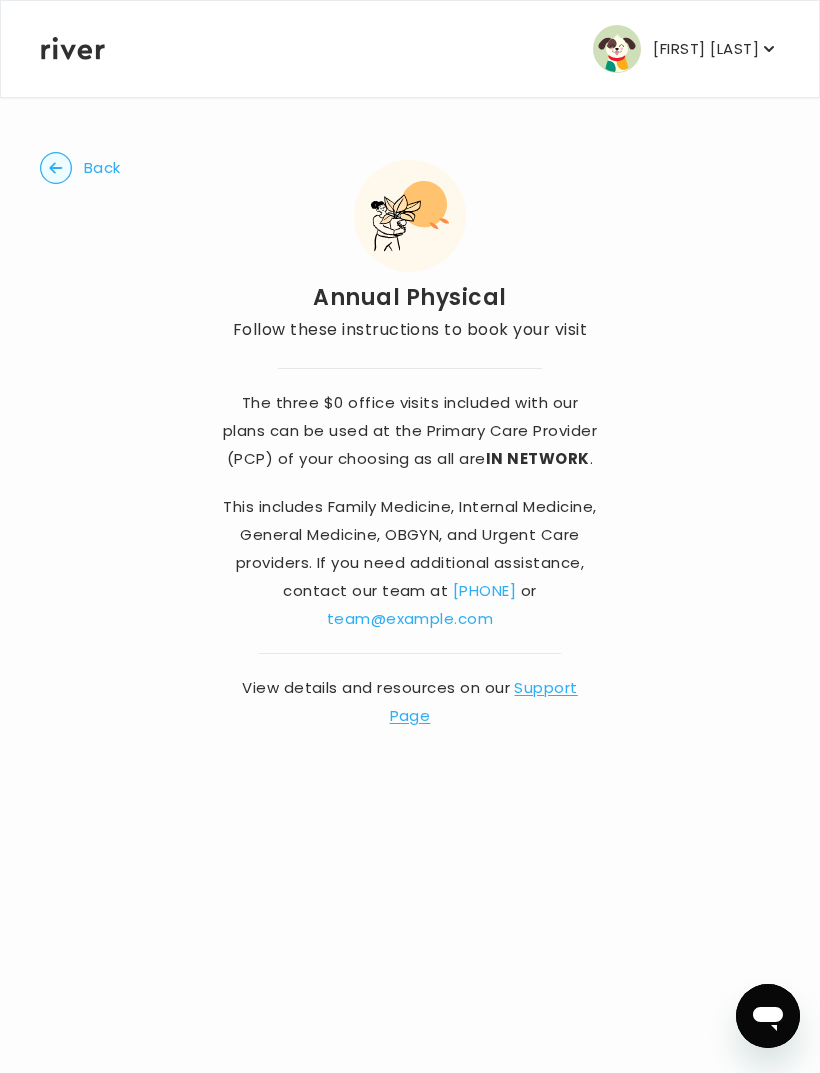 click 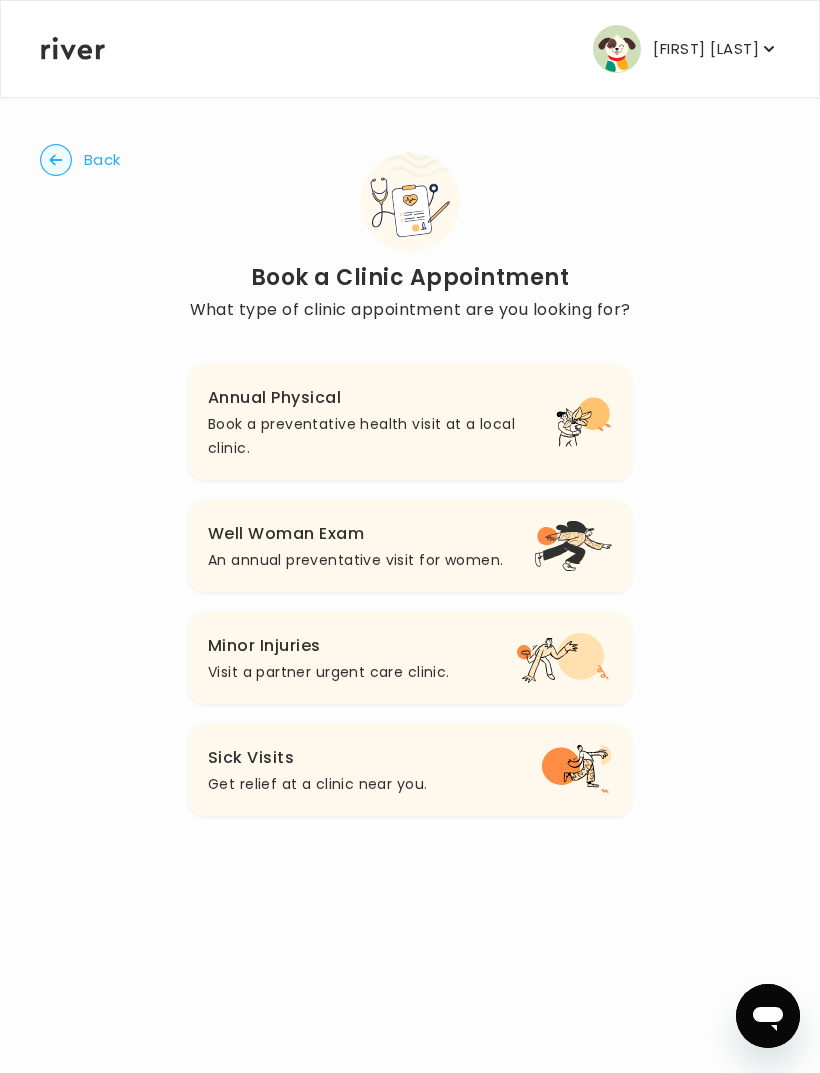 click 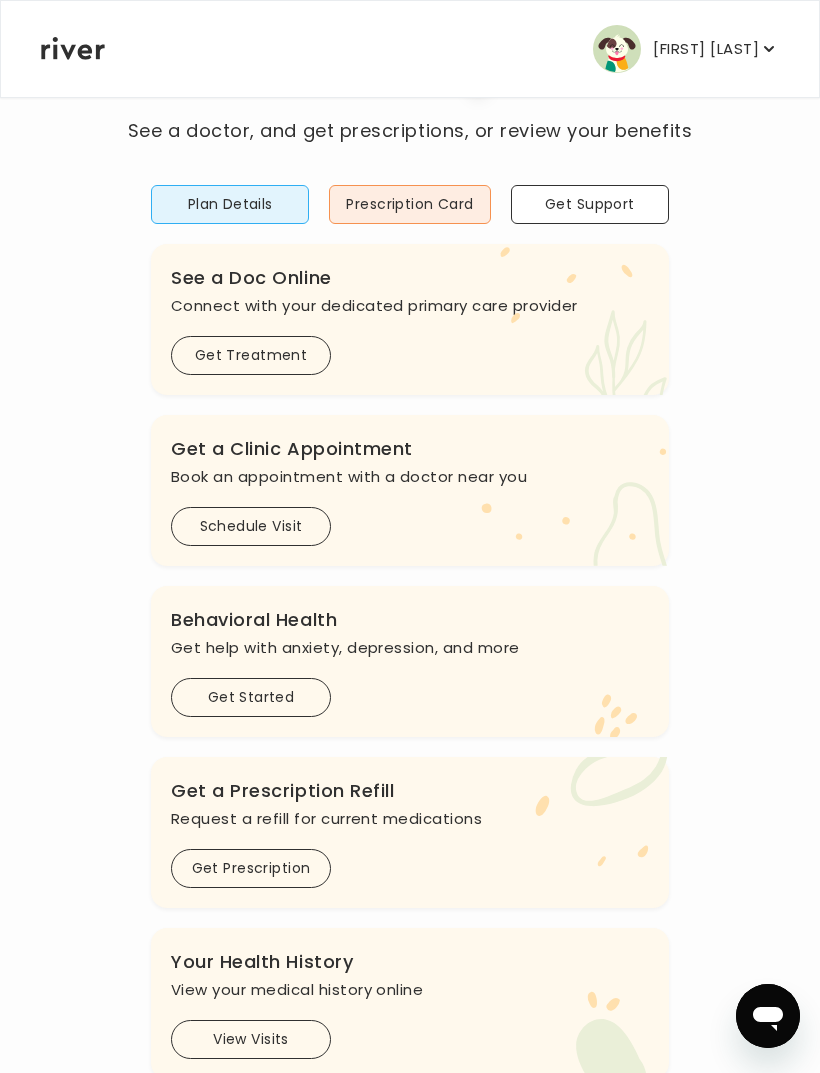 click on "Prescription Card" at bounding box center [409, 204] 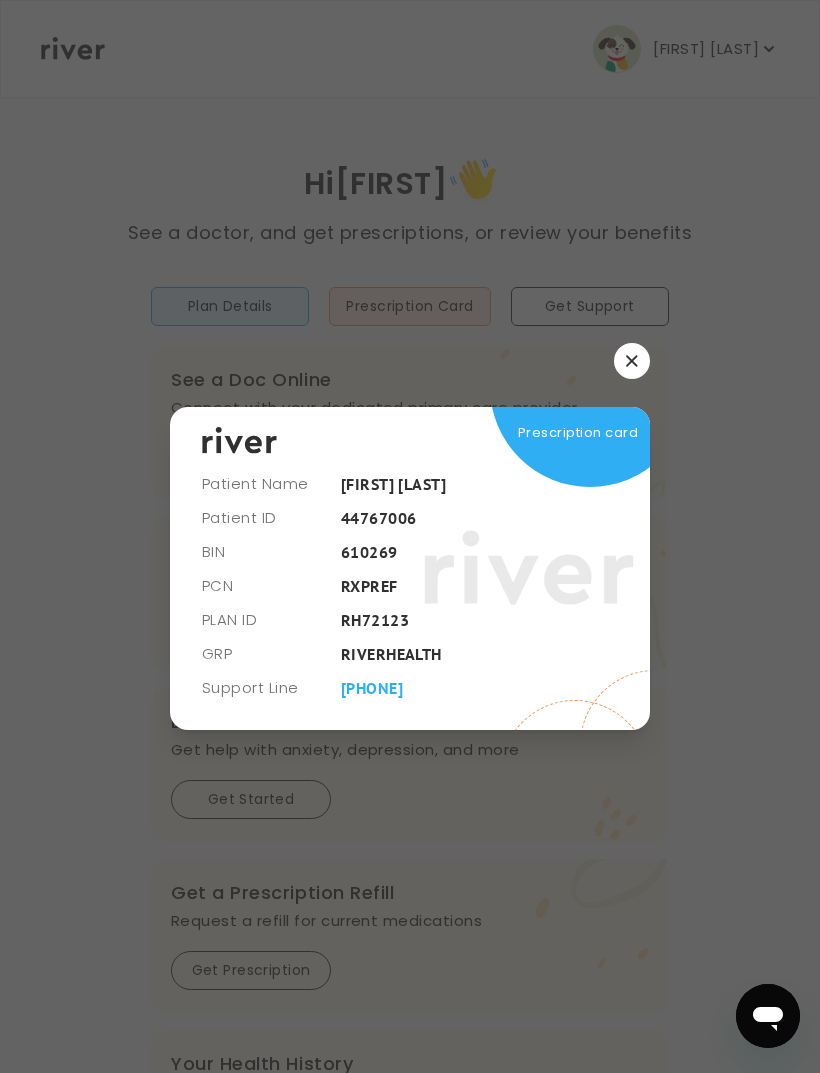 scroll, scrollTop: 0, scrollLeft: 0, axis: both 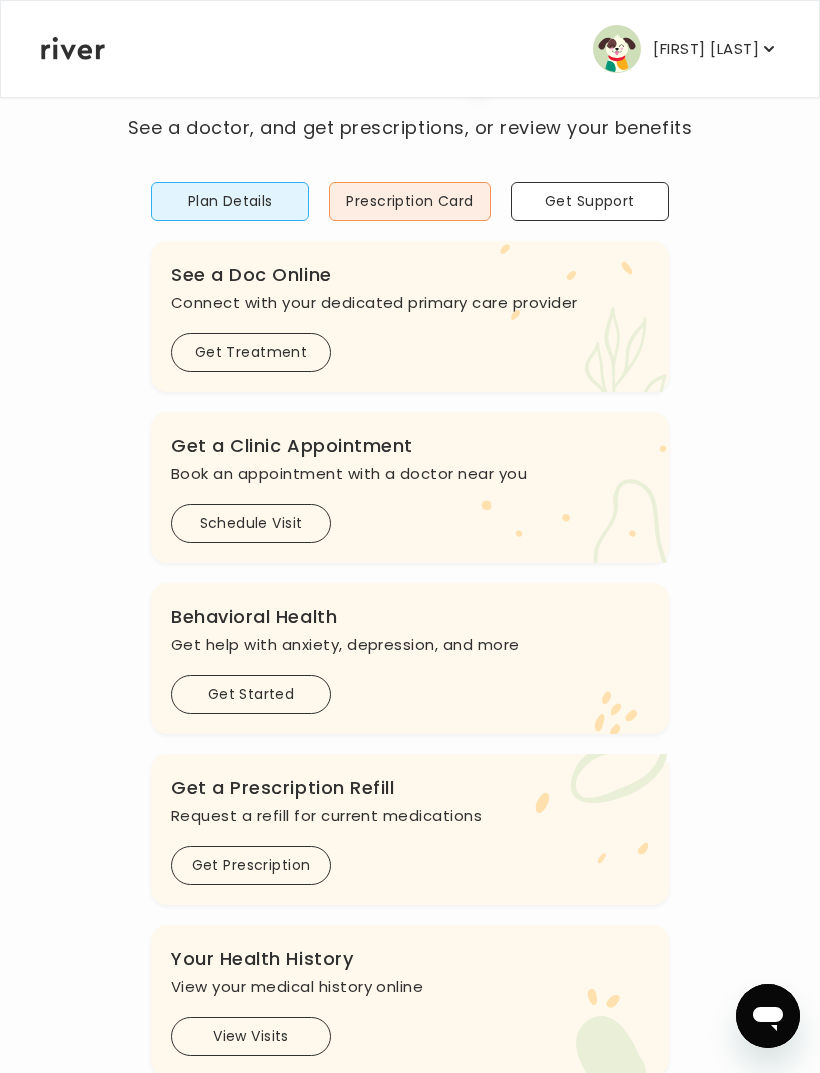 click on "Get Started" at bounding box center (251, 694) 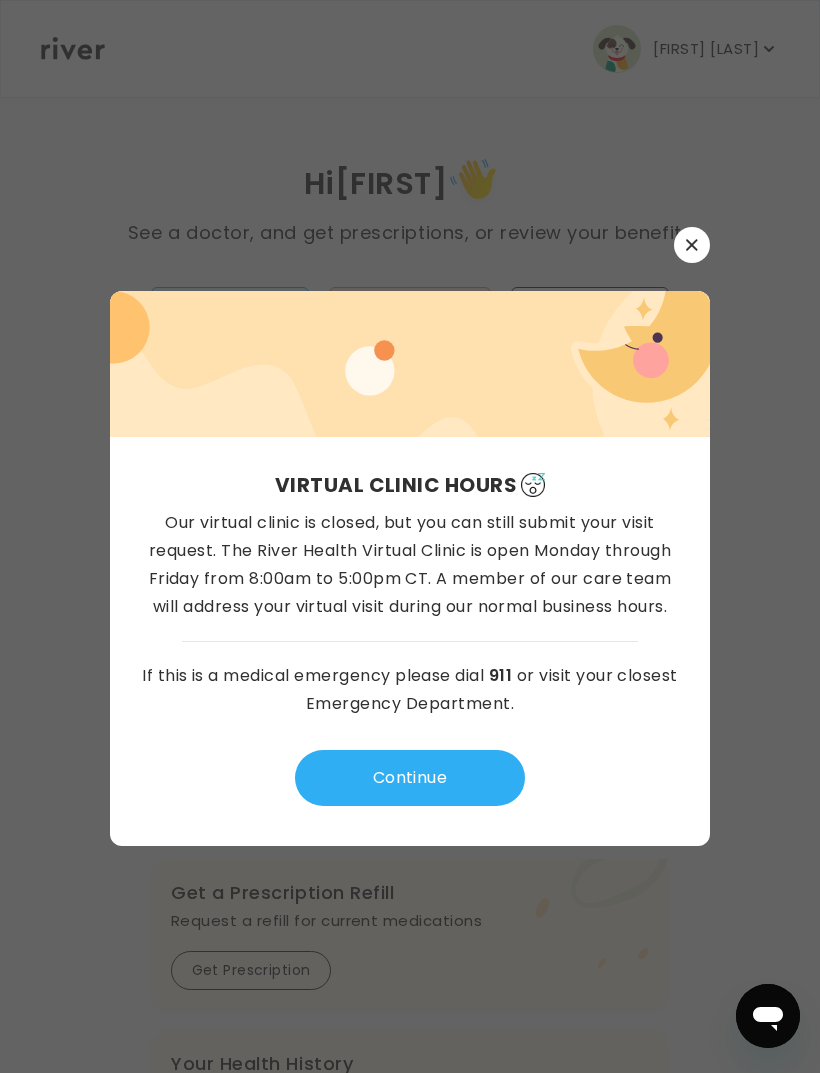 click on "Continue" at bounding box center (410, 778) 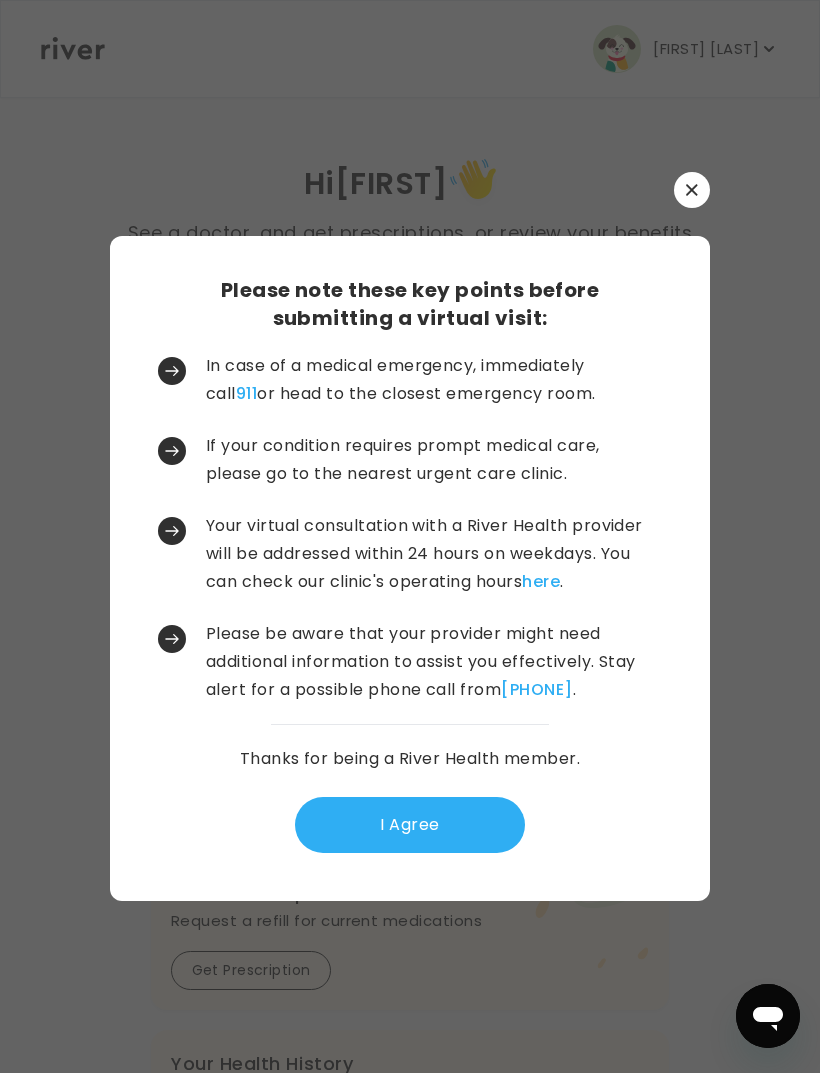 click 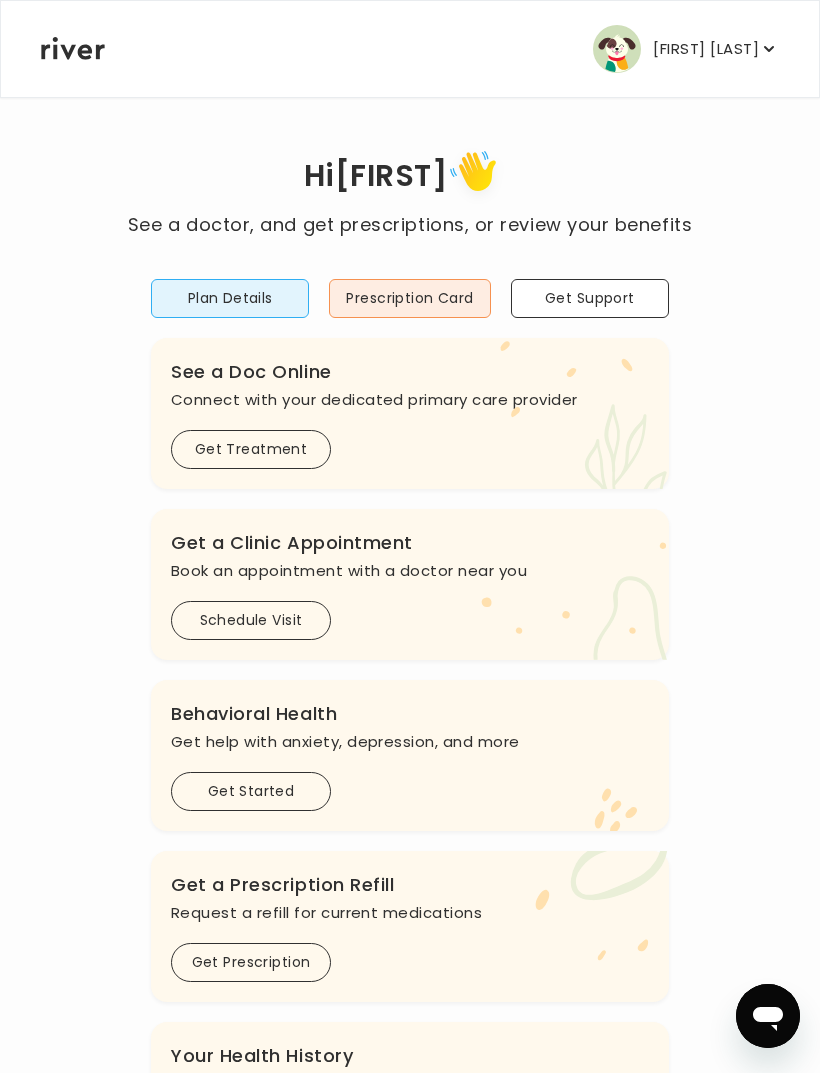 scroll, scrollTop: 0, scrollLeft: 0, axis: both 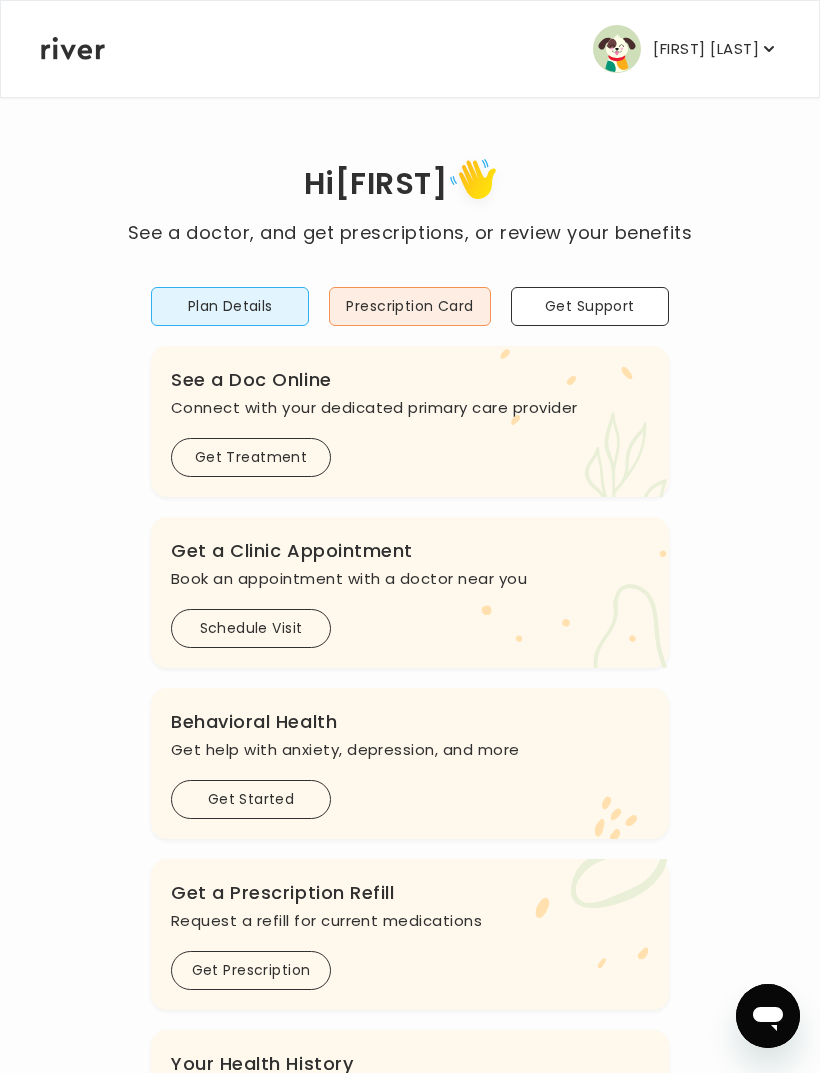 click on "[FIRST] [LAST]" at bounding box center [706, 49] 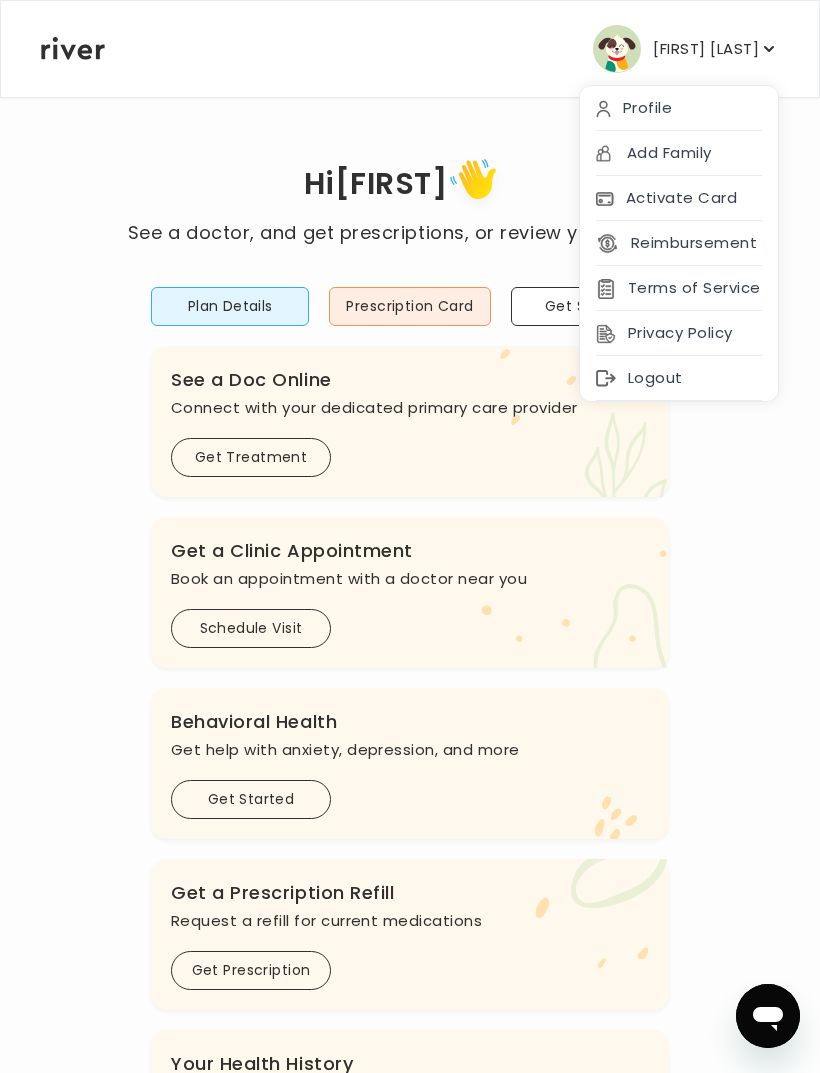 click on "Activate Card" at bounding box center [679, 198] 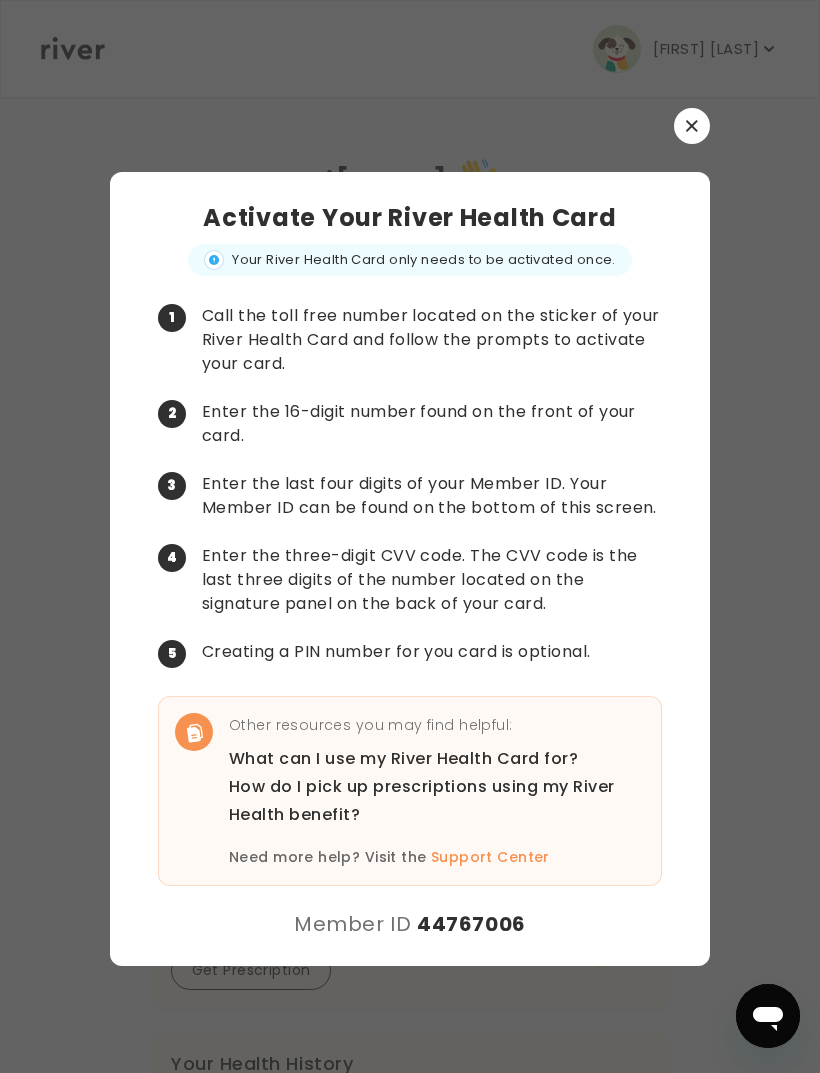 click at bounding box center (692, 126) 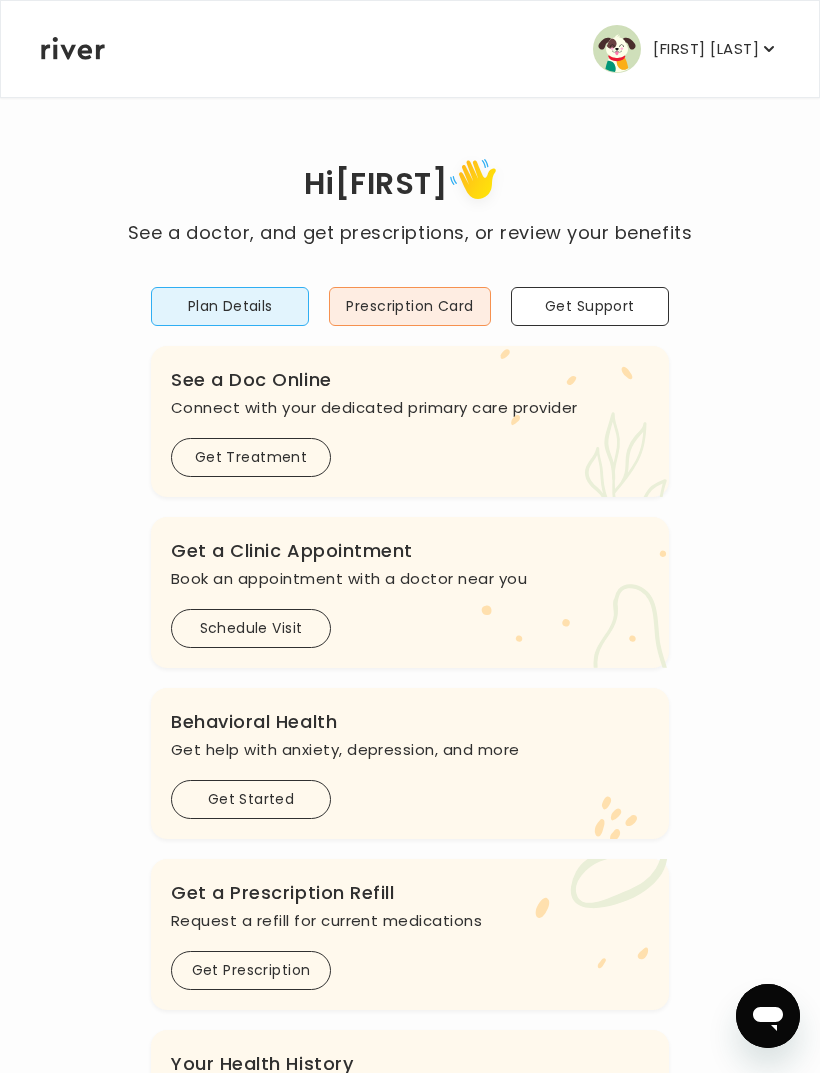 click on "[FIRST] [LAST]" at bounding box center (706, 49) 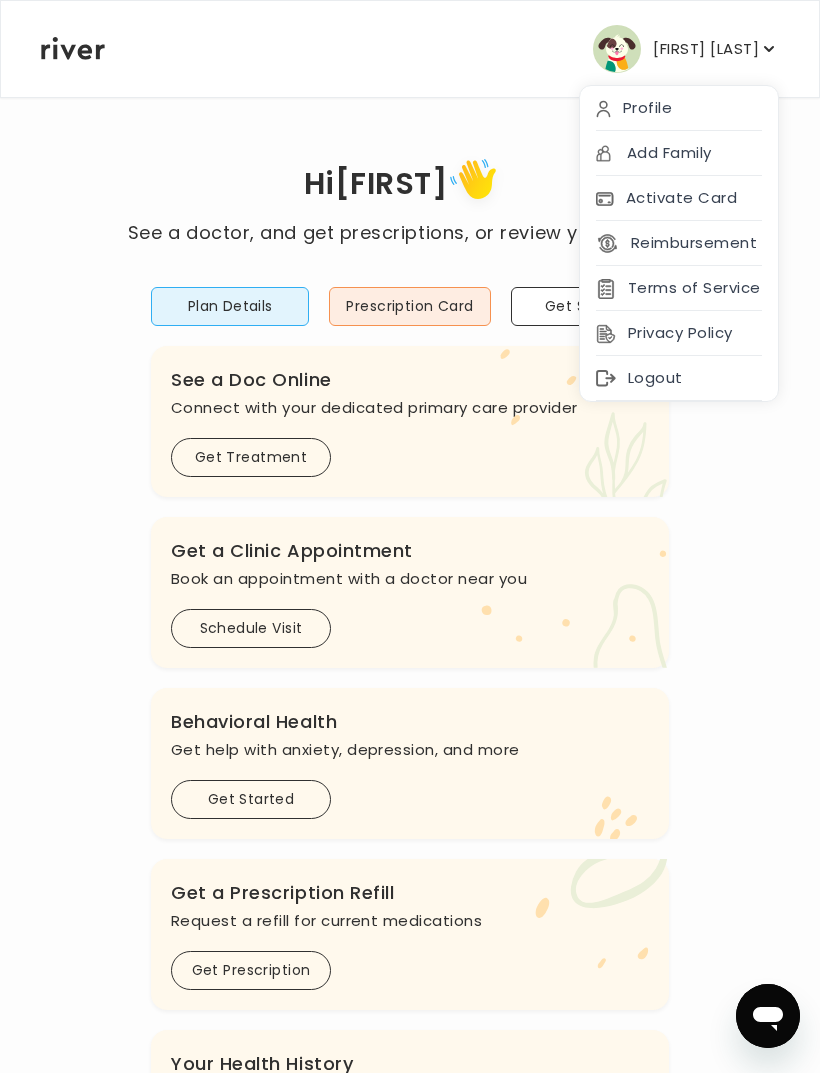 click on "Reimbursement" at bounding box center (676, 243) 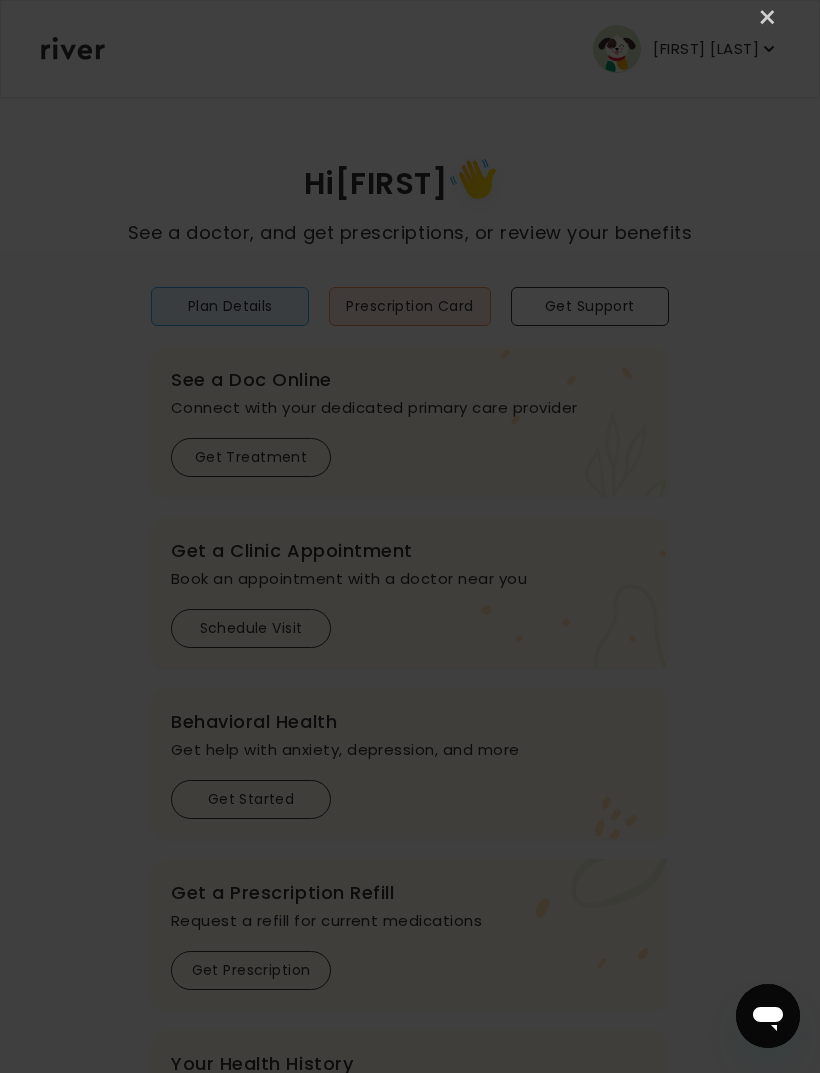 click on "×" at bounding box center (768, 18) 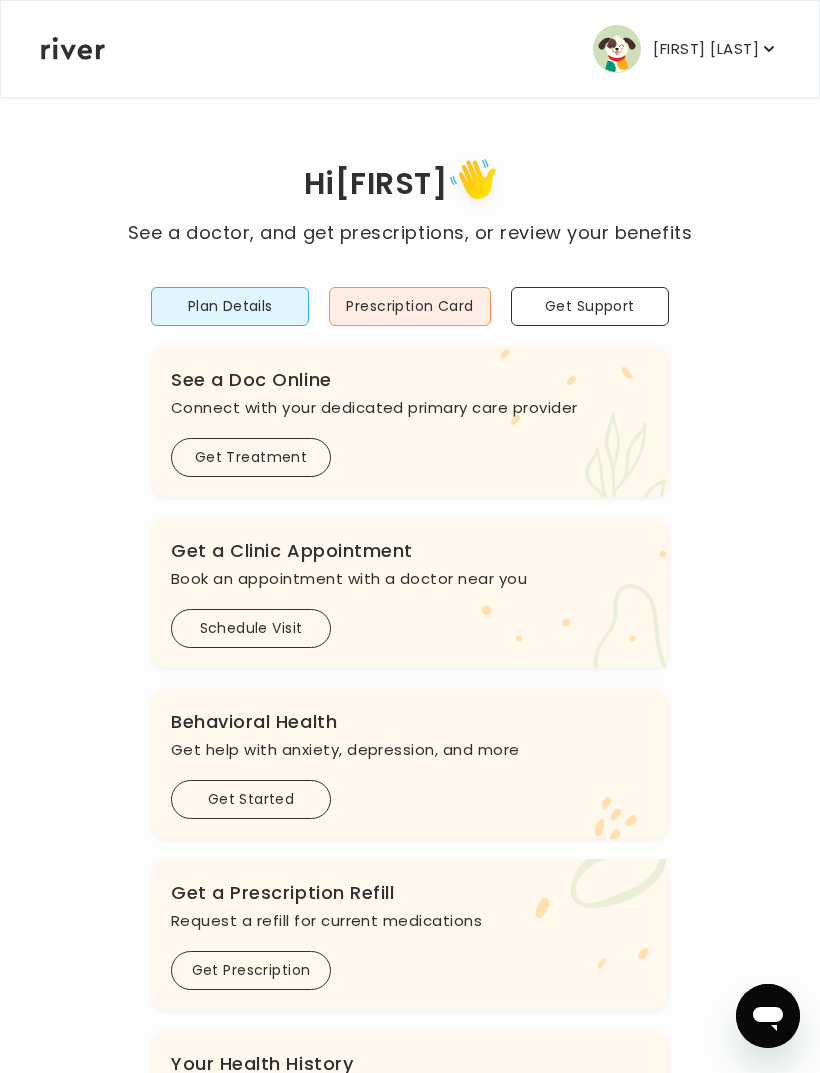 click on "[FIRST] [LAST]" at bounding box center [706, 49] 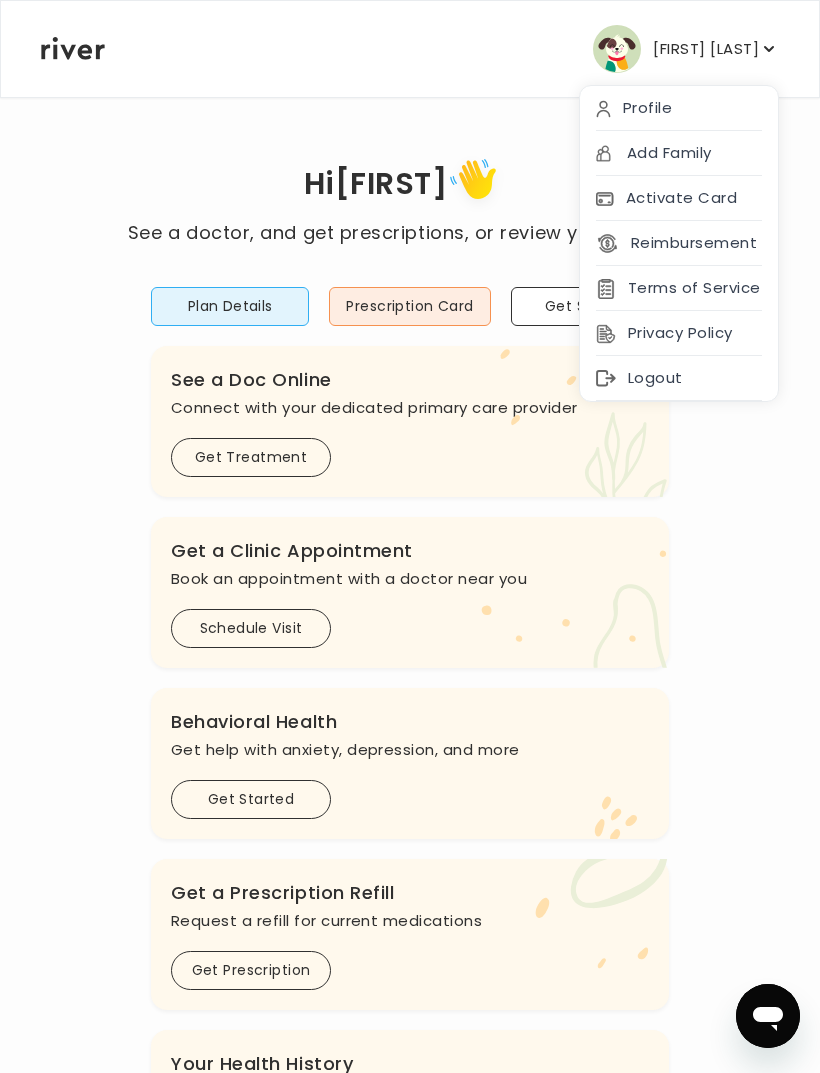 click on "Hi  [FIRST] See a doctor, and get prescriptions, or review your benefits Plan Details Prescription Card Get Support
.cls-1 {
fill: #ffe0ae;
}
.cls-2 {
fill: #eaefd8;
}
River Health Essential ACTIVE Employer Sponsored: Cracker Barrel and Maple Street Biscuit Company
.cls-see {
fill: #eaefd8;
}
.cls-see-doctor {
fill: #ffe0ae;
}
See a Doc Online Connect with your dedicated primary care provider Get Treatment
.cls-clinic {
fill: #eaefd8;
}
.cls-clinic-appt {
fill: #ffe0ae;
}
Get a Clinic Appointment Book an appointment with a doctor near you Schedule Visit
.cls-1 {
fill: #ffe0ae;
}
Behavioral Health Get help with anxiety, depression, and more Get Started .cls-1{fill:#ffe0ae} Get a Prescription Refill Request a refill for current medications Get Prescription Your Health History View your medical history online View Visits" at bounding box center [410, 666] 